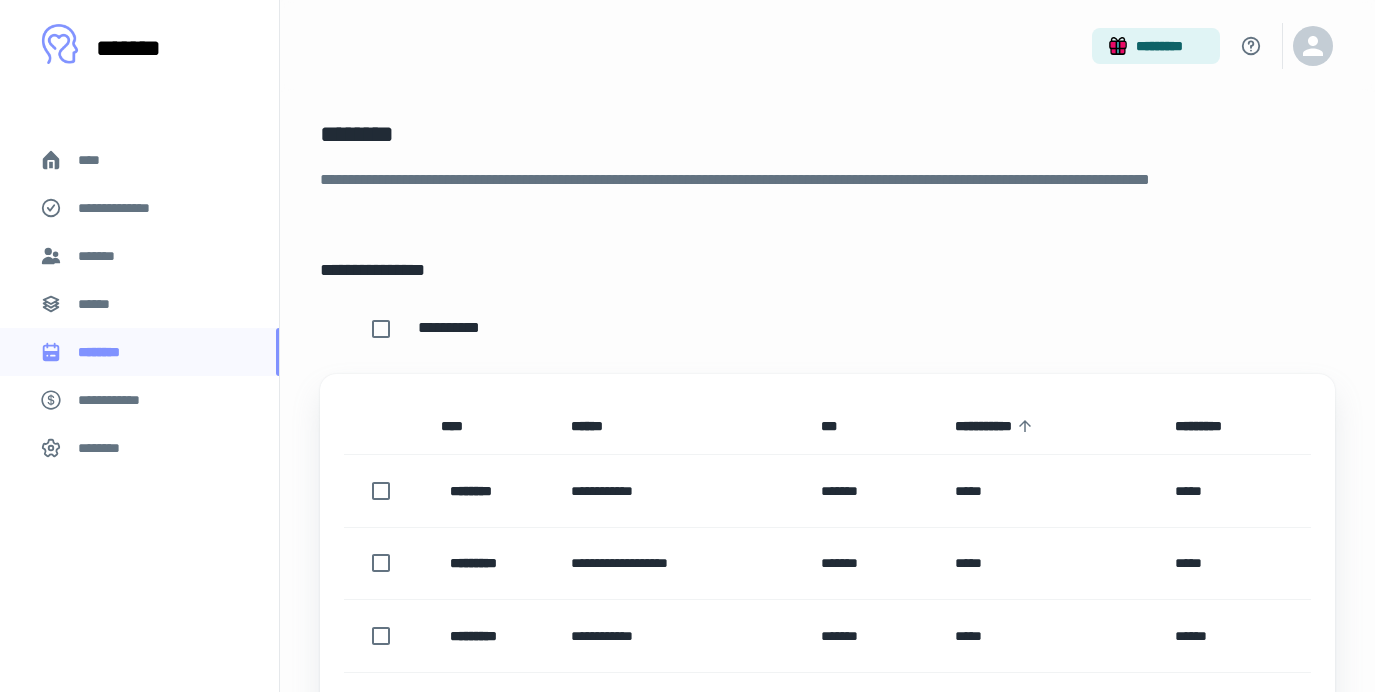 scroll, scrollTop: 180, scrollLeft: 0, axis: vertical 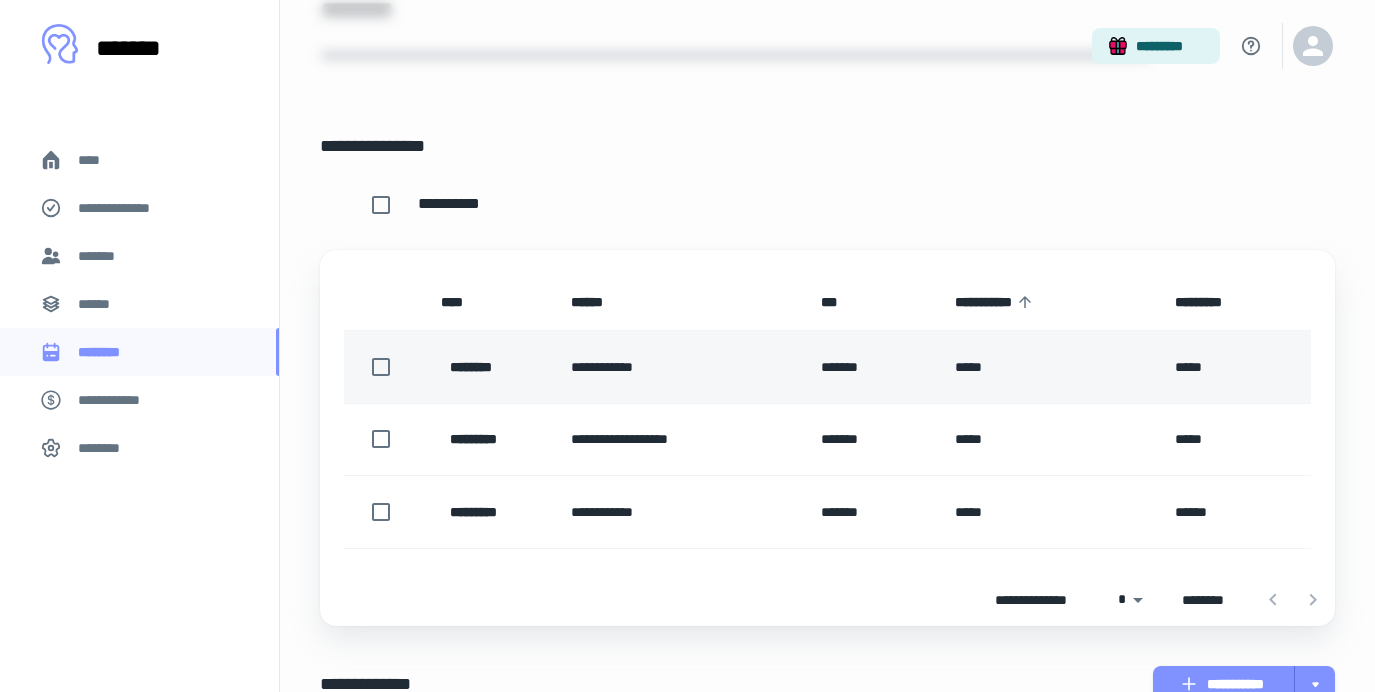 click on "*******" at bounding box center (872, 367) 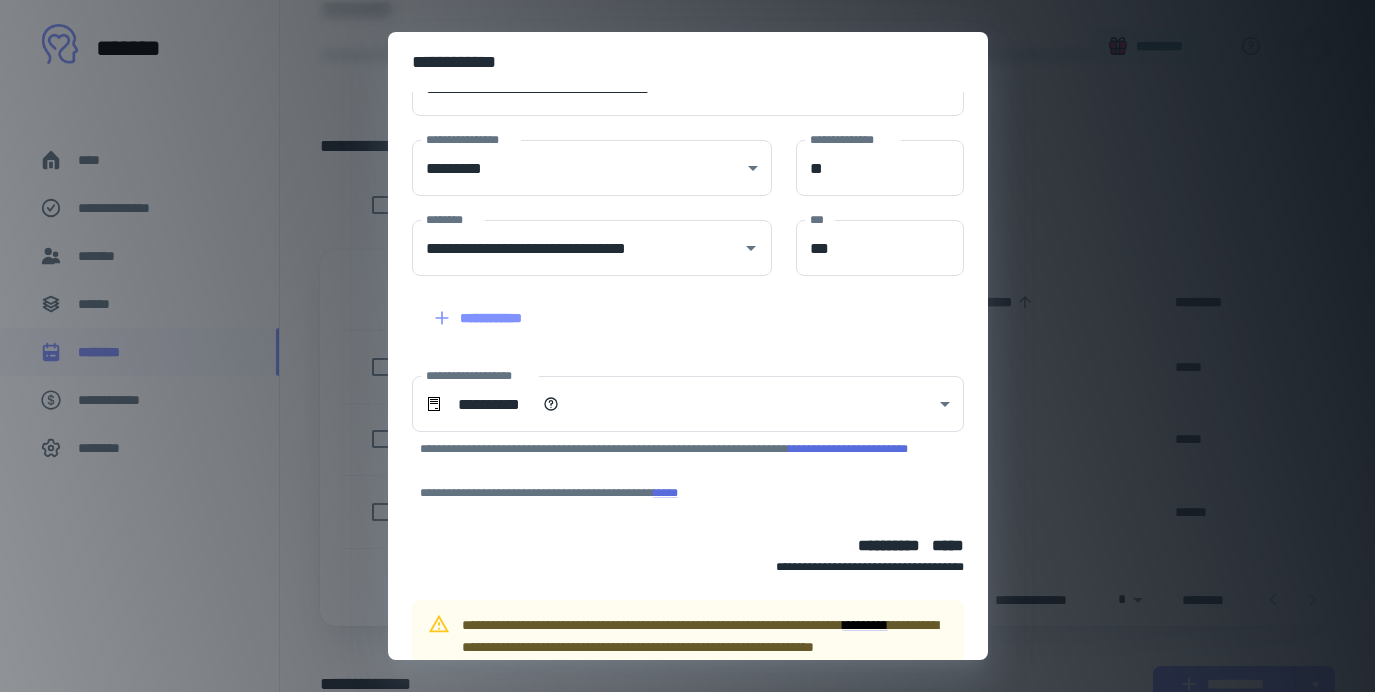 scroll, scrollTop: 258, scrollLeft: 0, axis: vertical 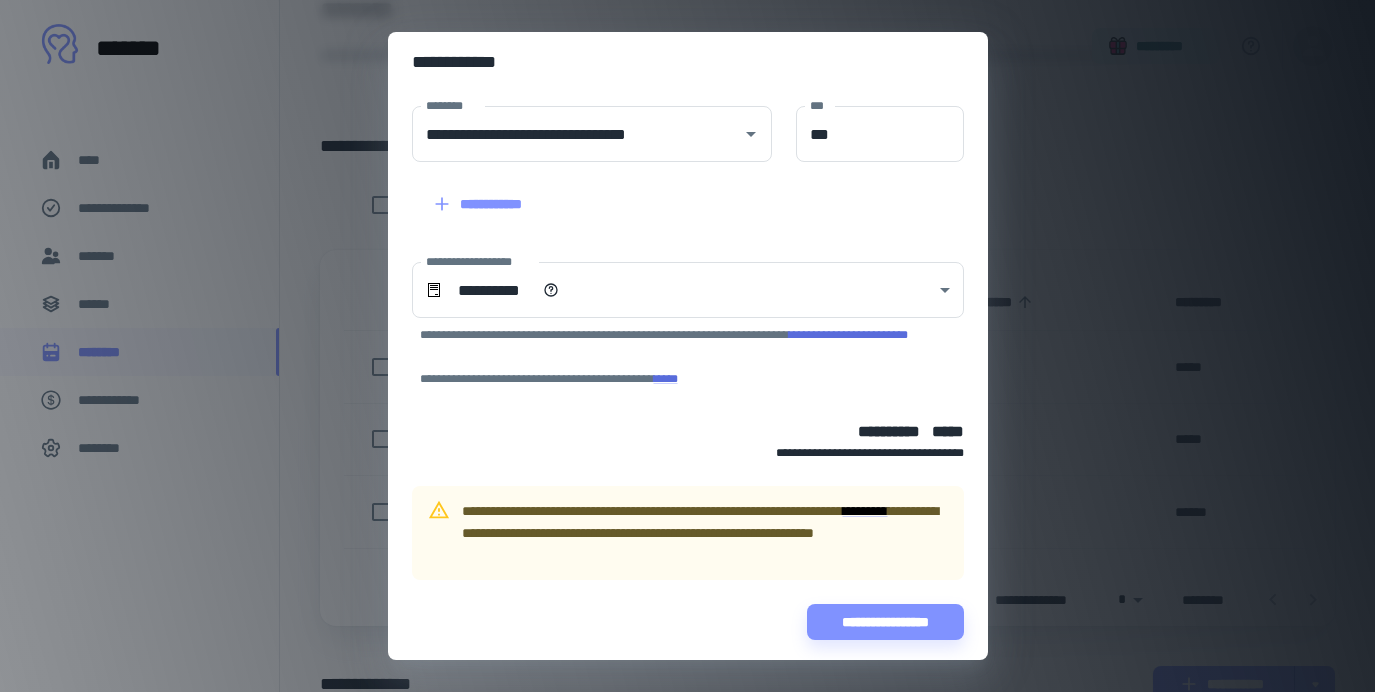 click on "**********" at bounding box center (687, 346) 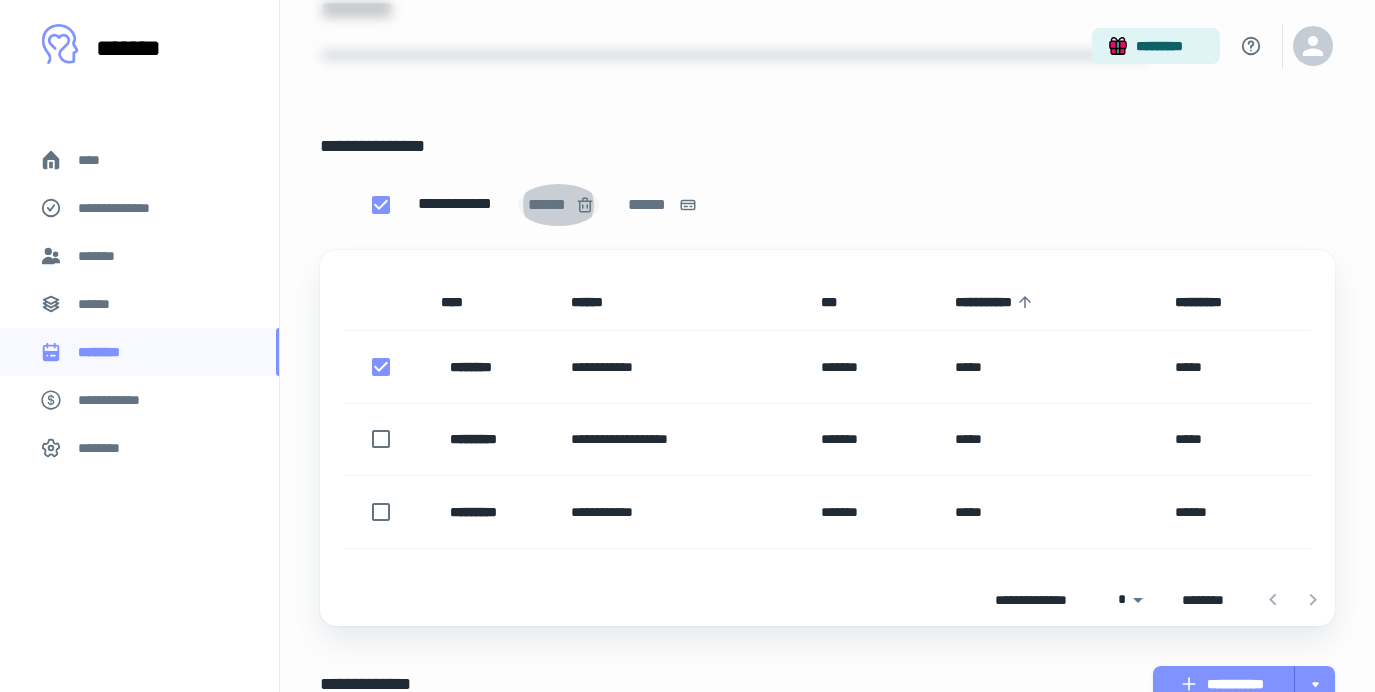 click 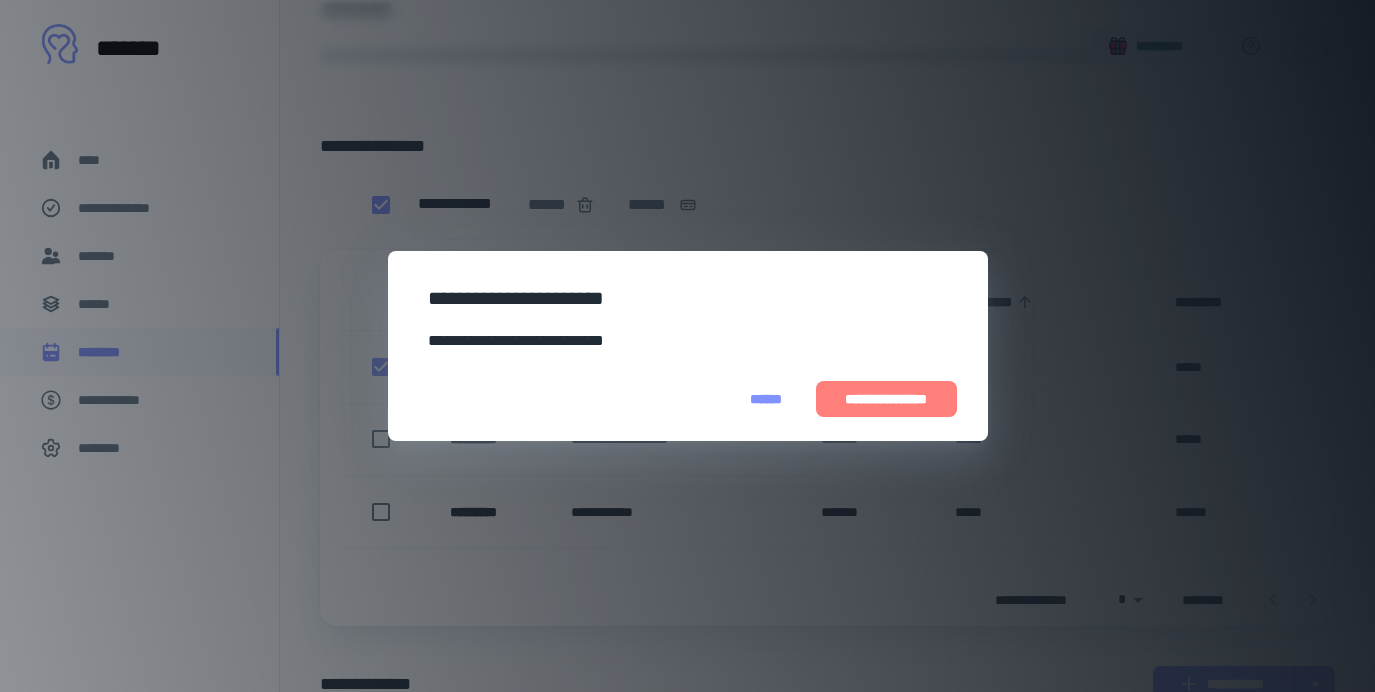 click on "**********" at bounding box center [886, 399] 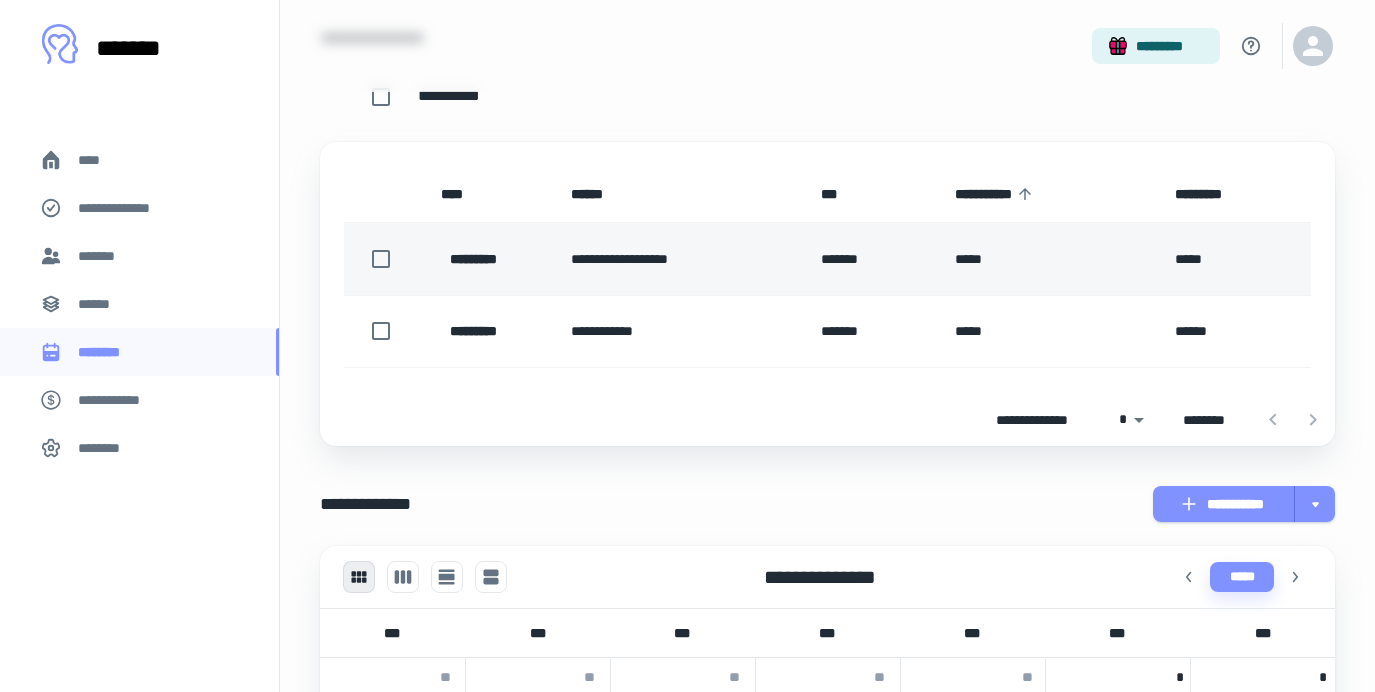 scroll, scrollTop: 233, scrollLeft: 0, axis: vertical 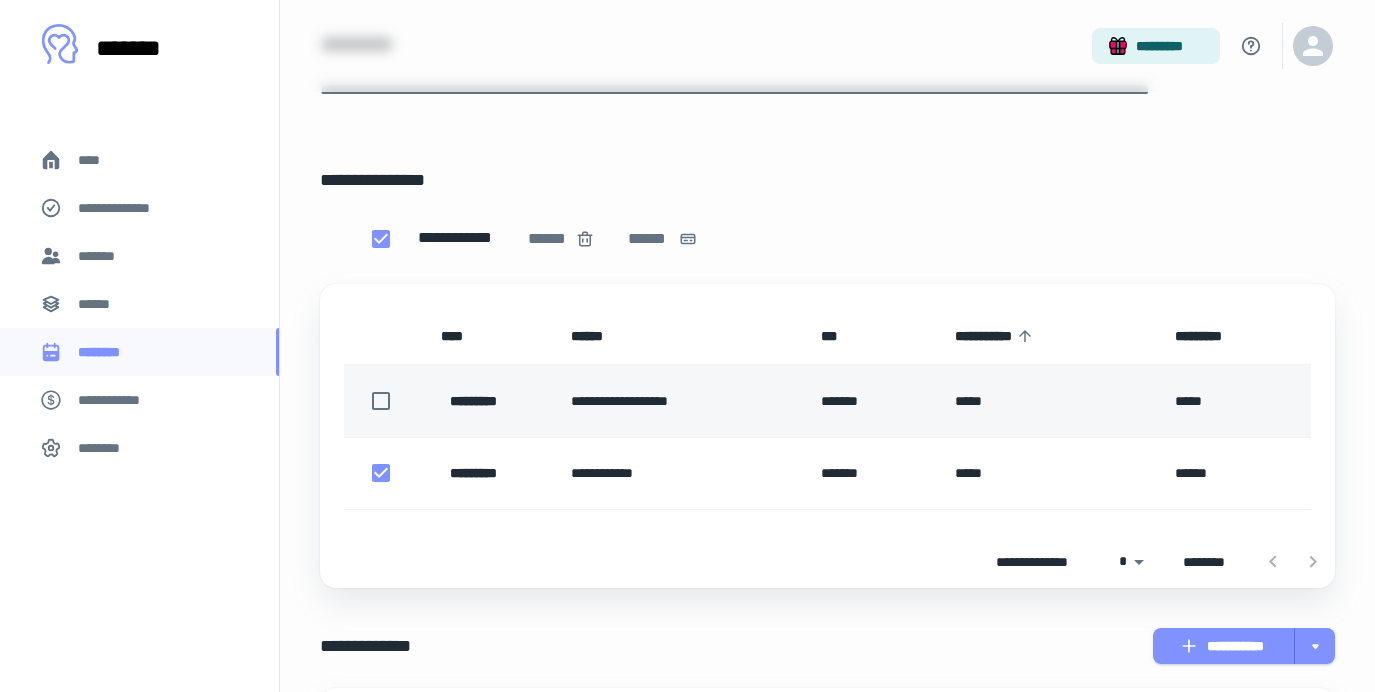 click on "*********" at bounding box center [490, 401] 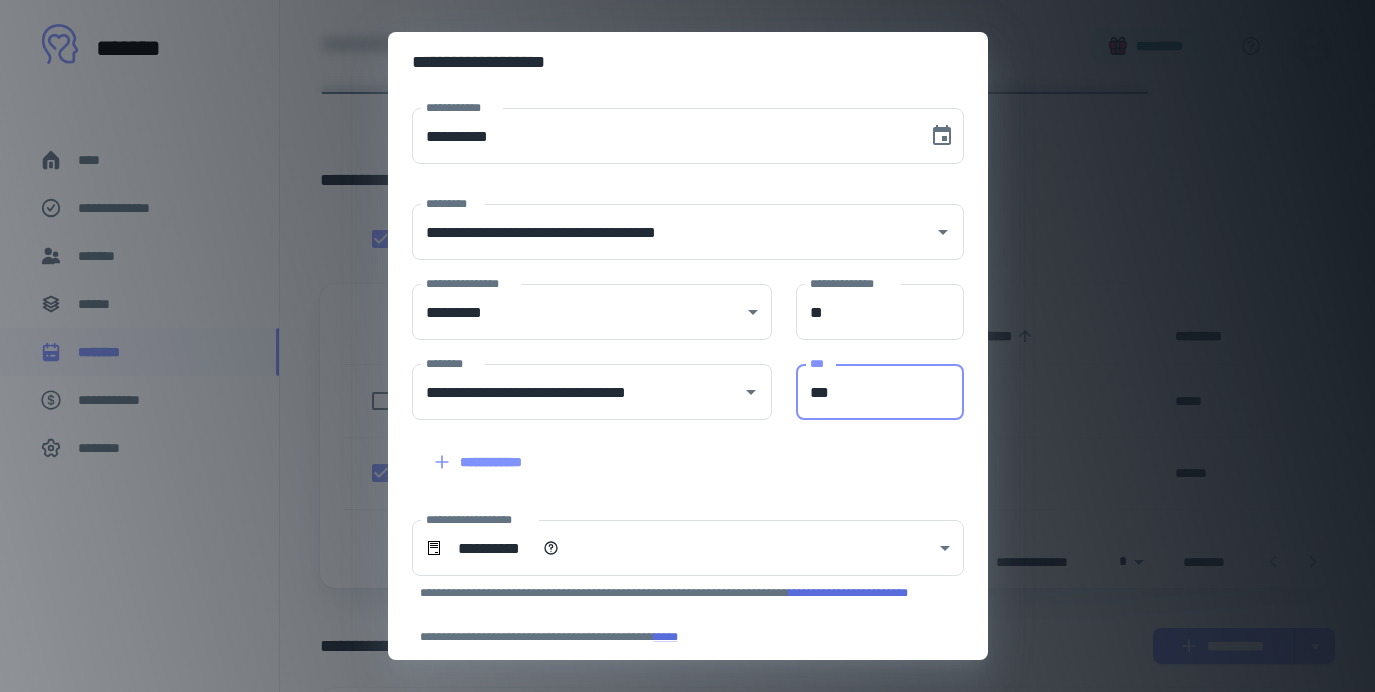 click on "***" at bounding box center [880, 392] 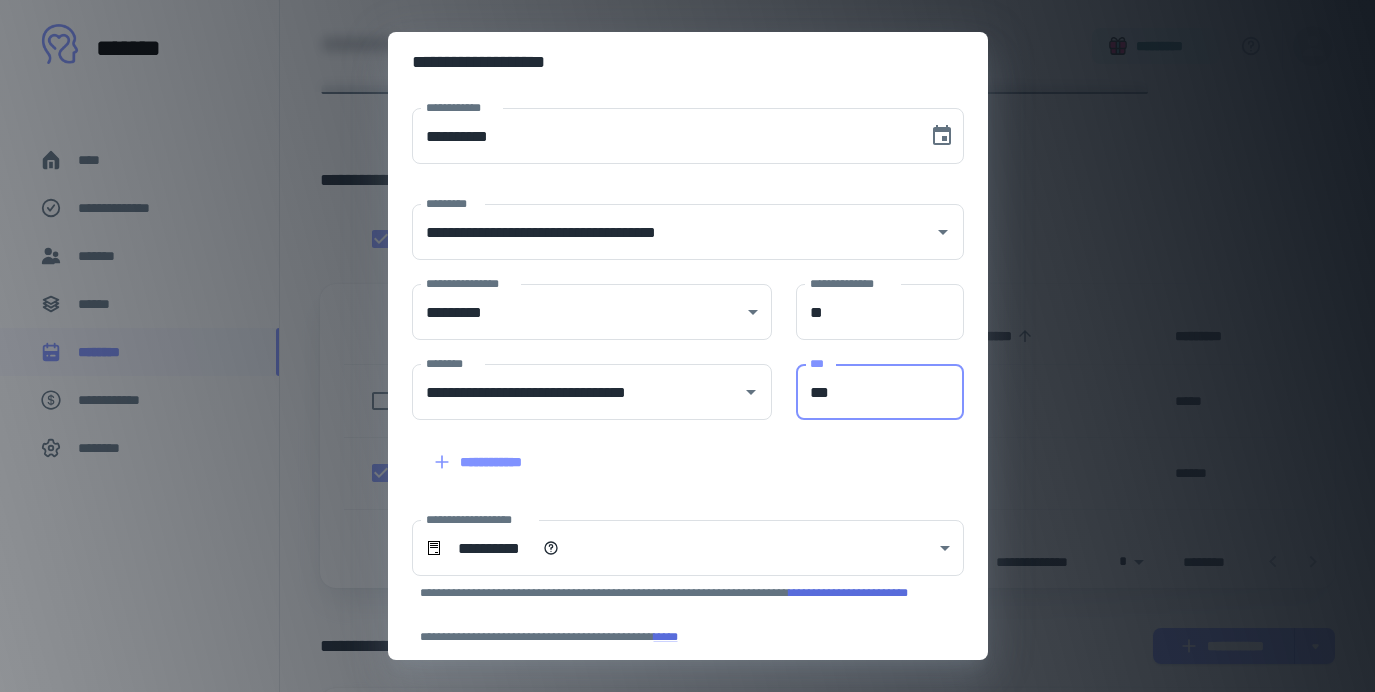 scroll, scrollTop: 164, scrollLeft: 0, axis: vertical 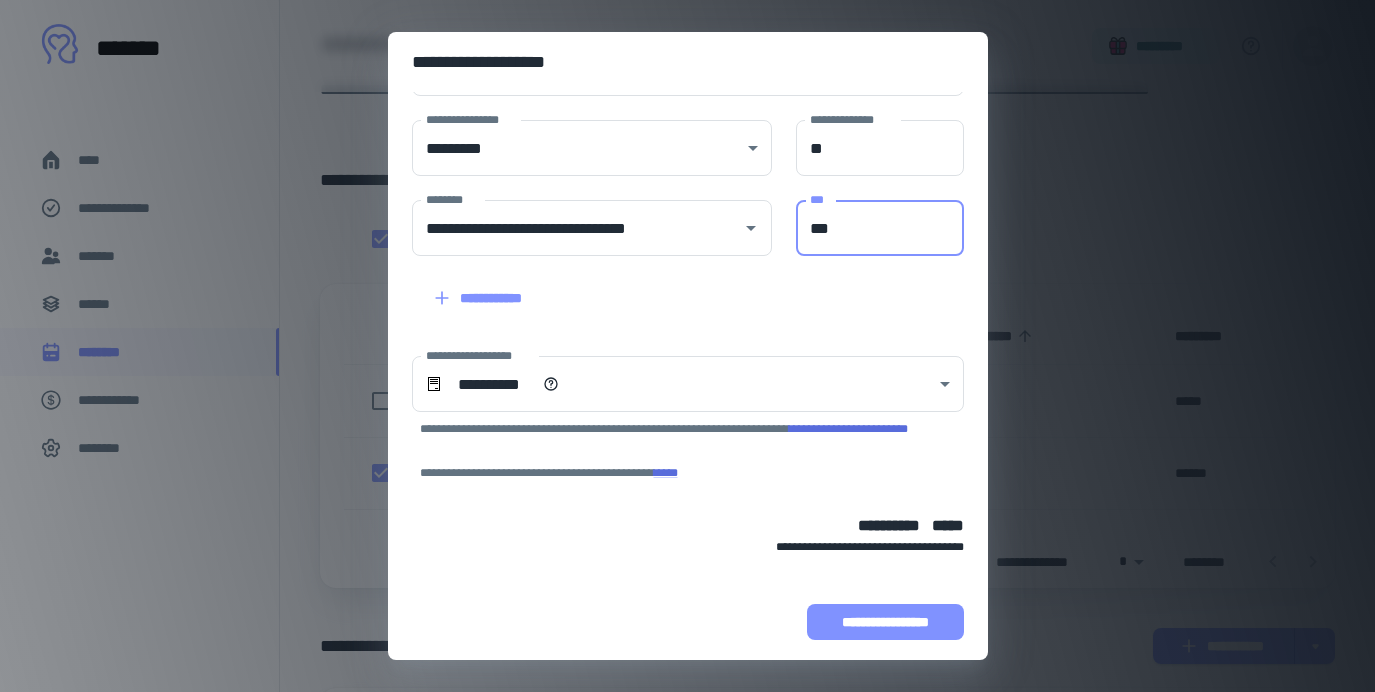 type on "***" 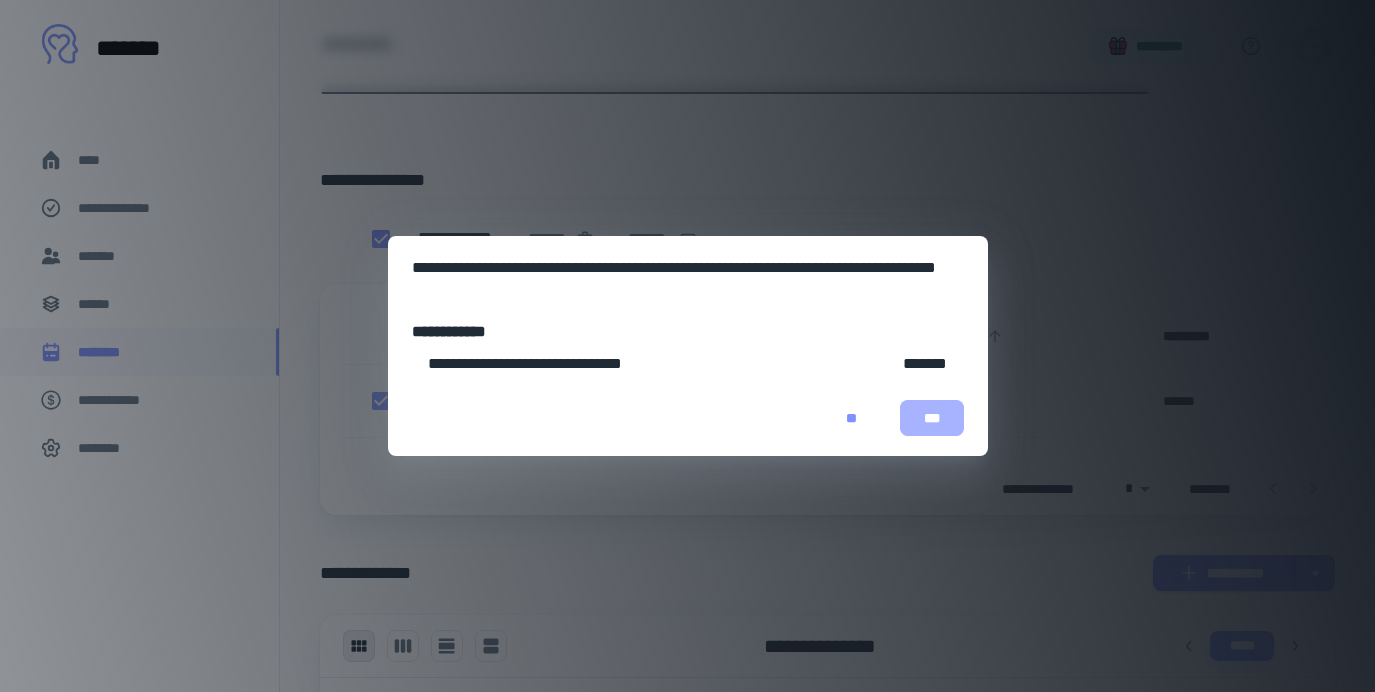 click on "***" at bounding box center (932, 418) 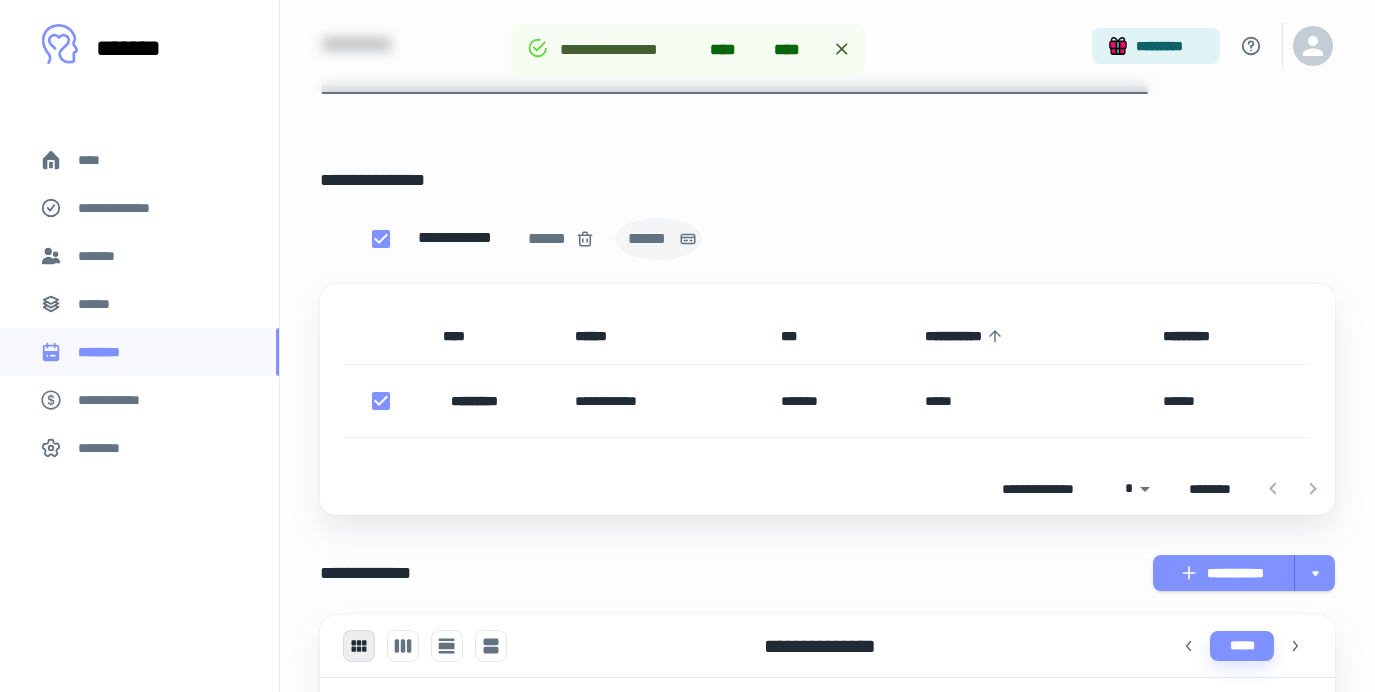 click on "******" at bounding box center (649, 239) 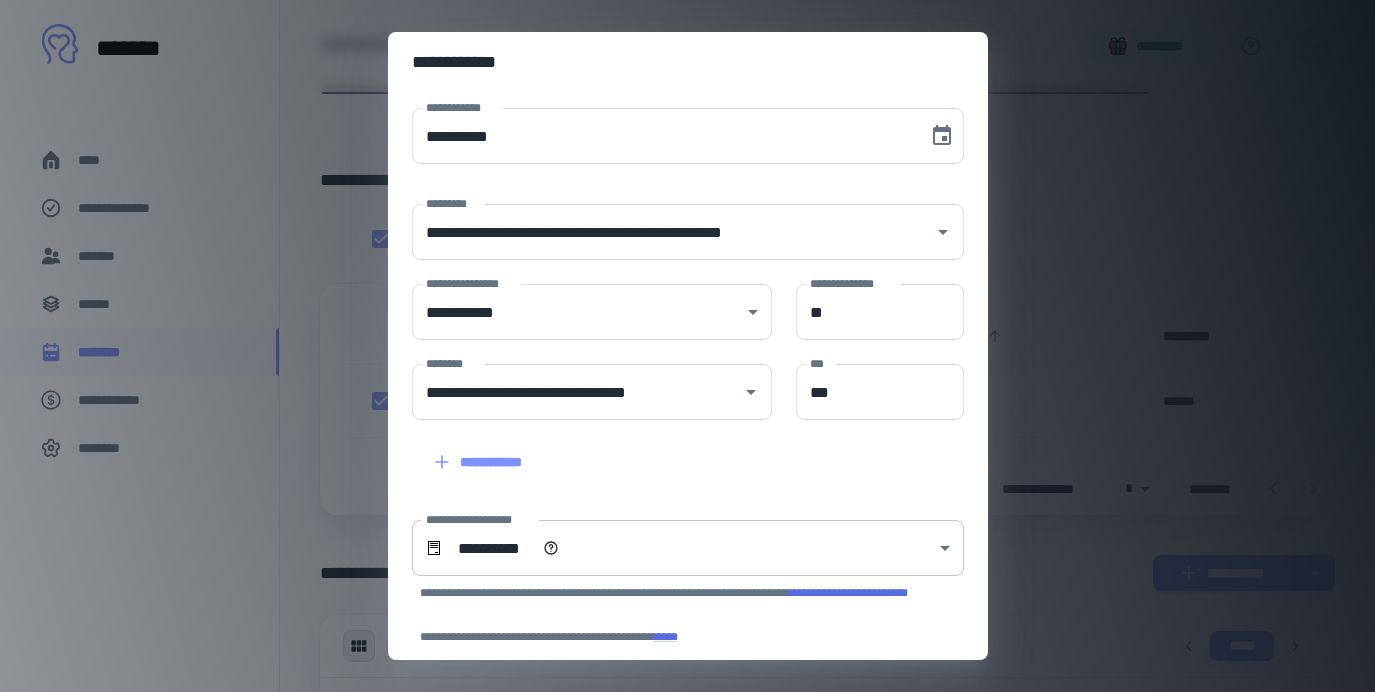 scroll, scrollTop: 164, scrollLeft: 0, axis: vertical 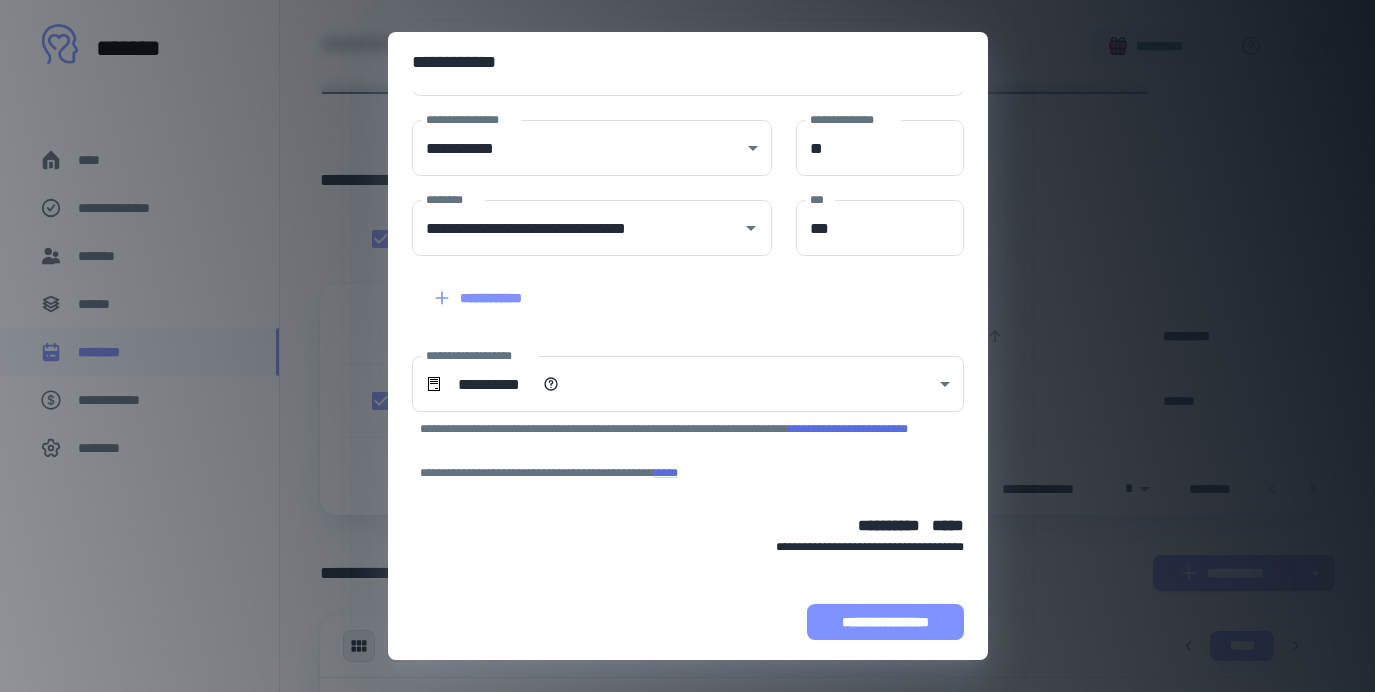 click on "**********" at bounding box center (885, 622) 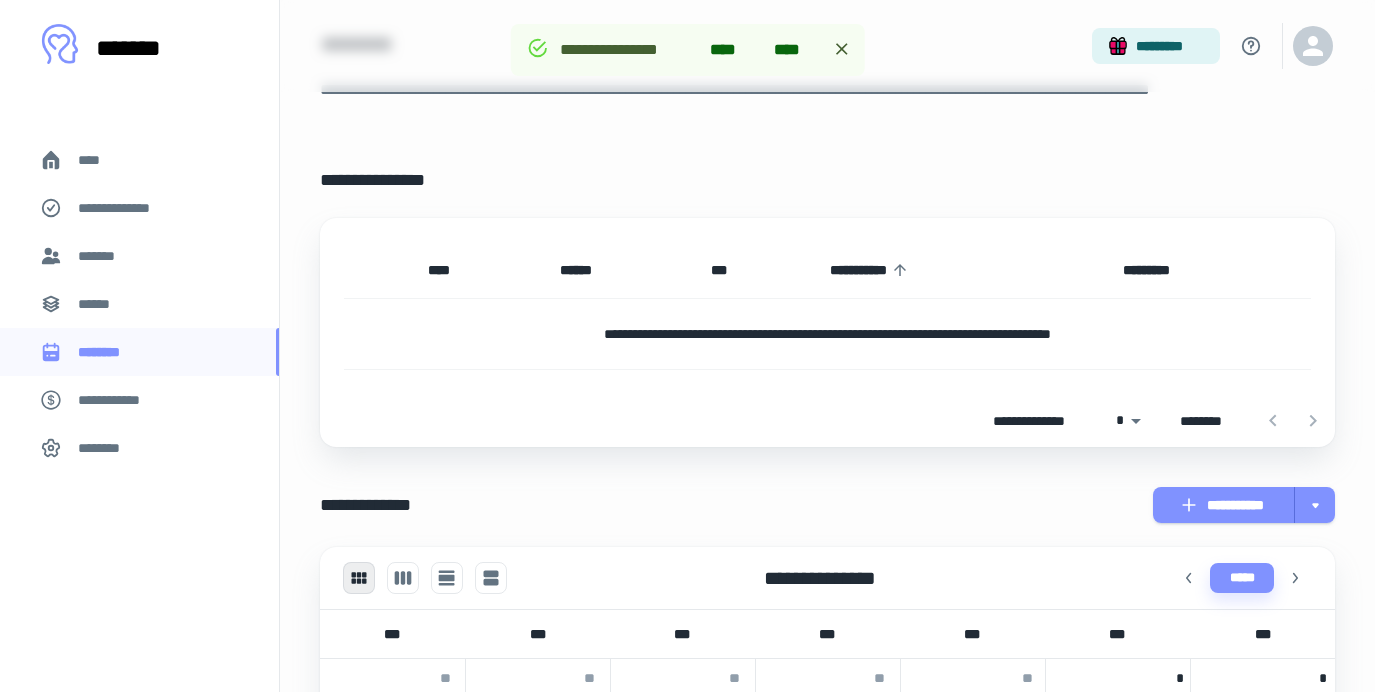 scroll, scrollTop: 290, scrollLeft: 0, axis: vertical 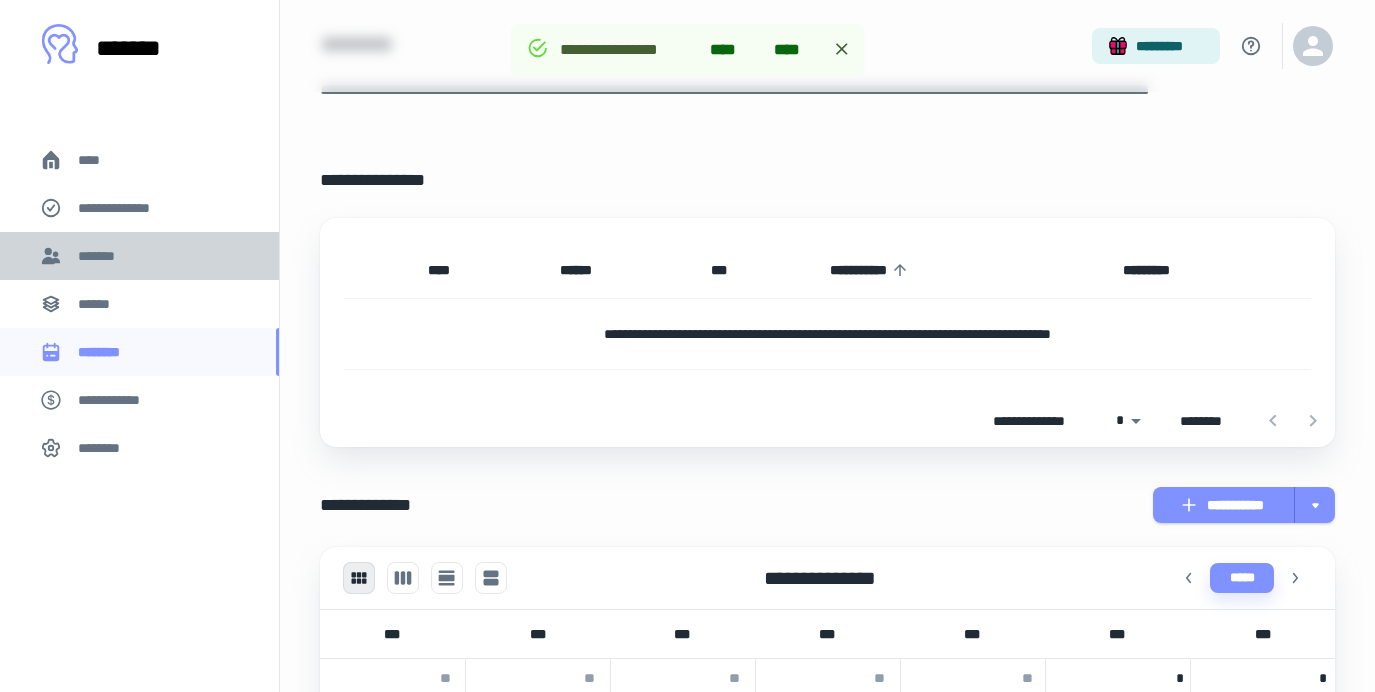 click on "*******" at bounding box center [139, 256] 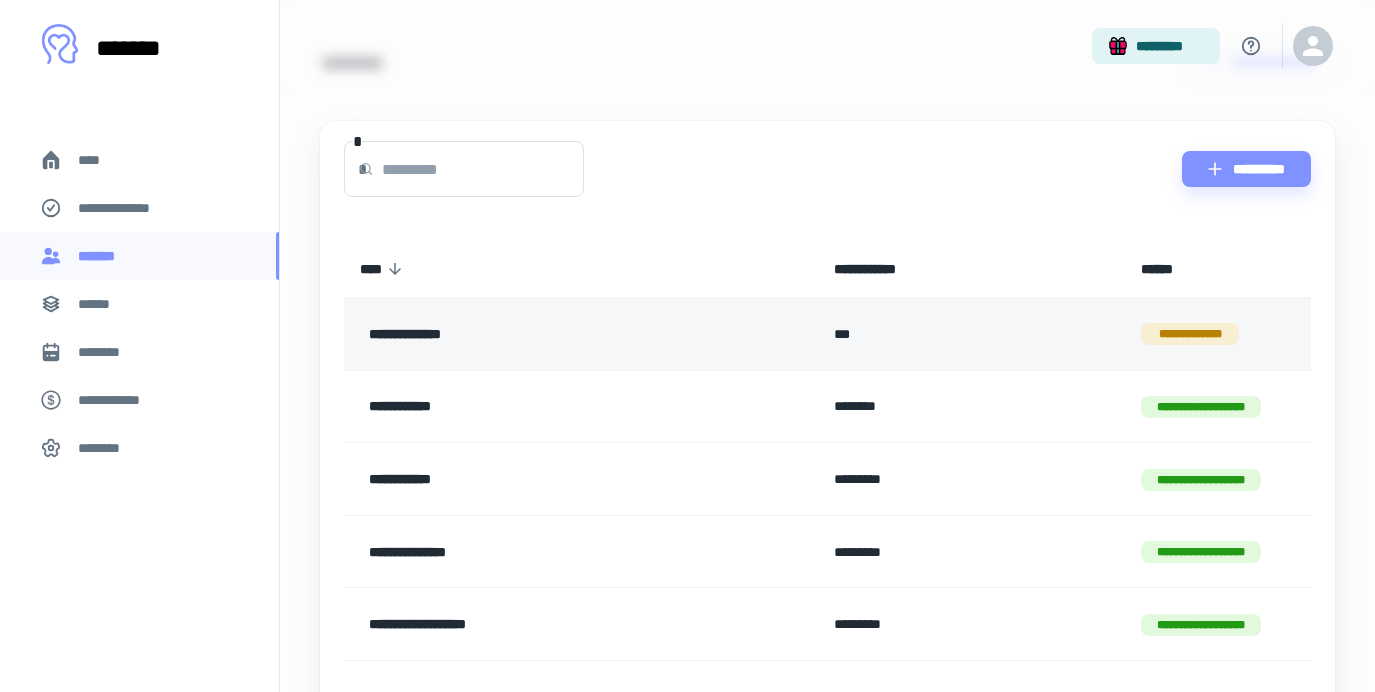 scroll, scrollTop: 0, scrollLeft: 0, axis: both 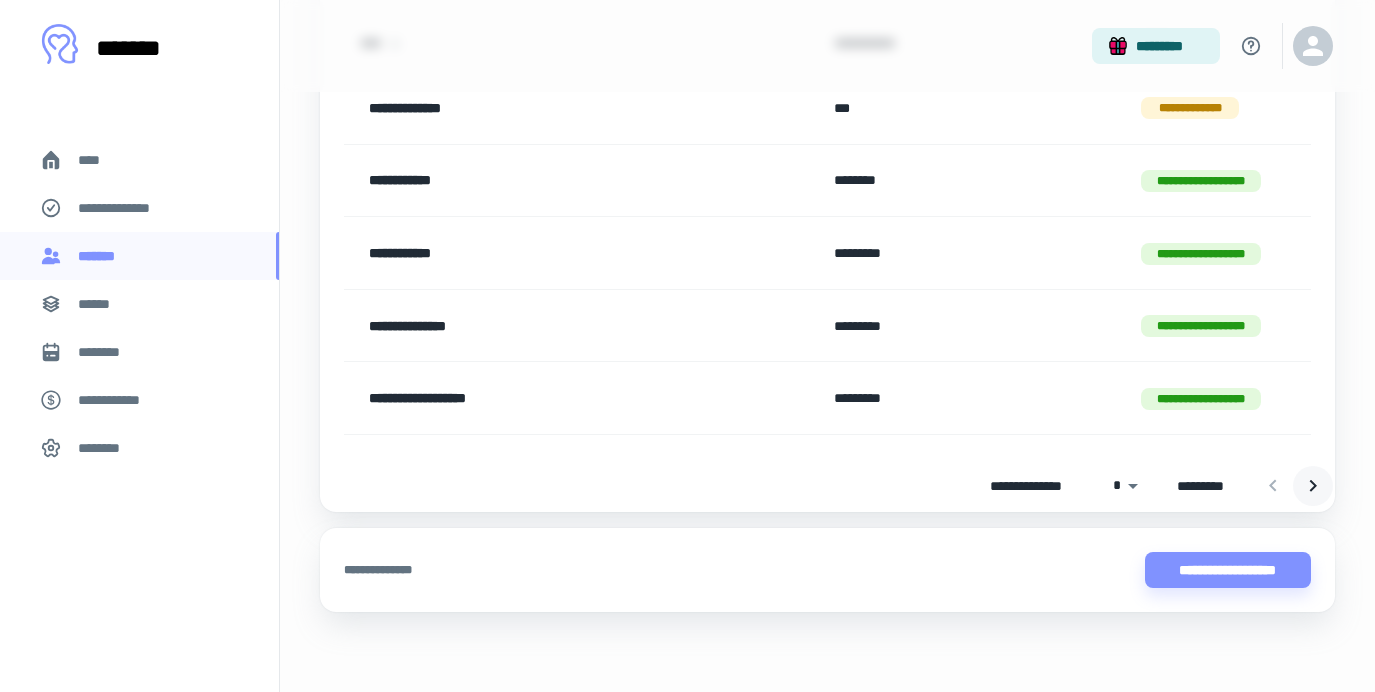 click 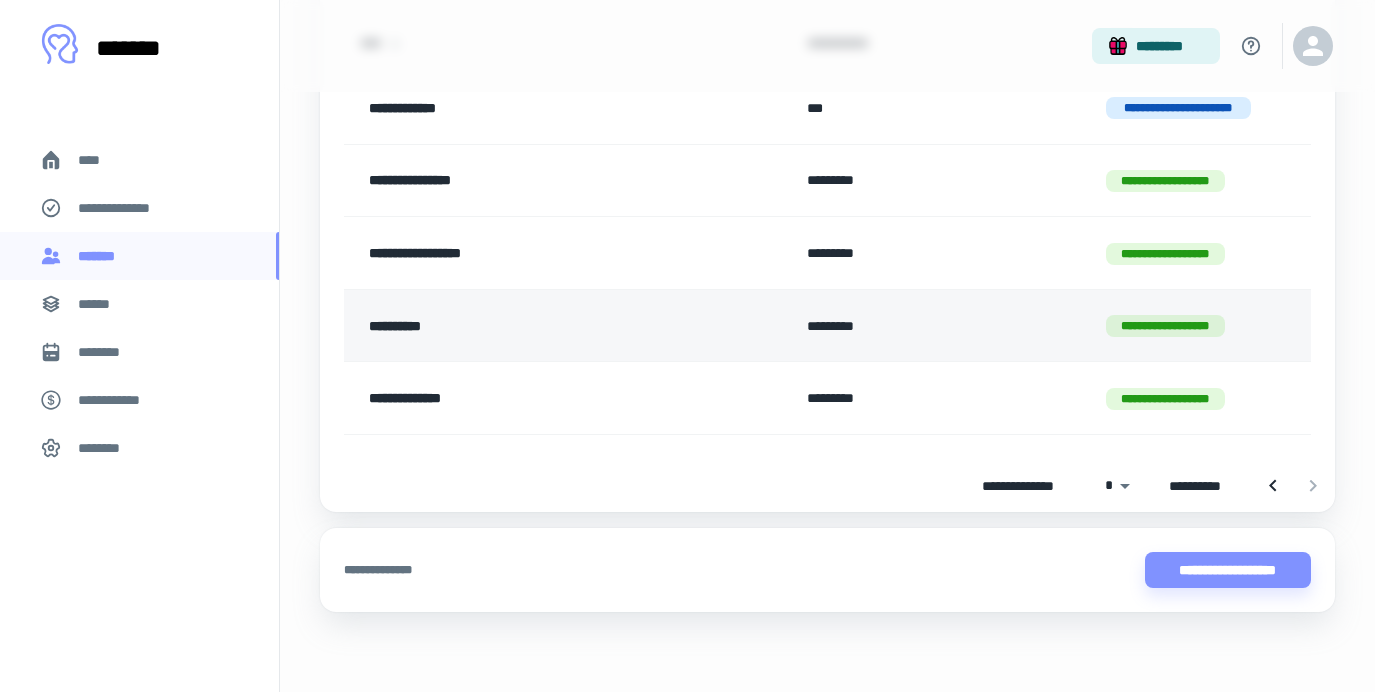 scroll, scrollTop: 162, scrollLeft: 0, axis: vertical 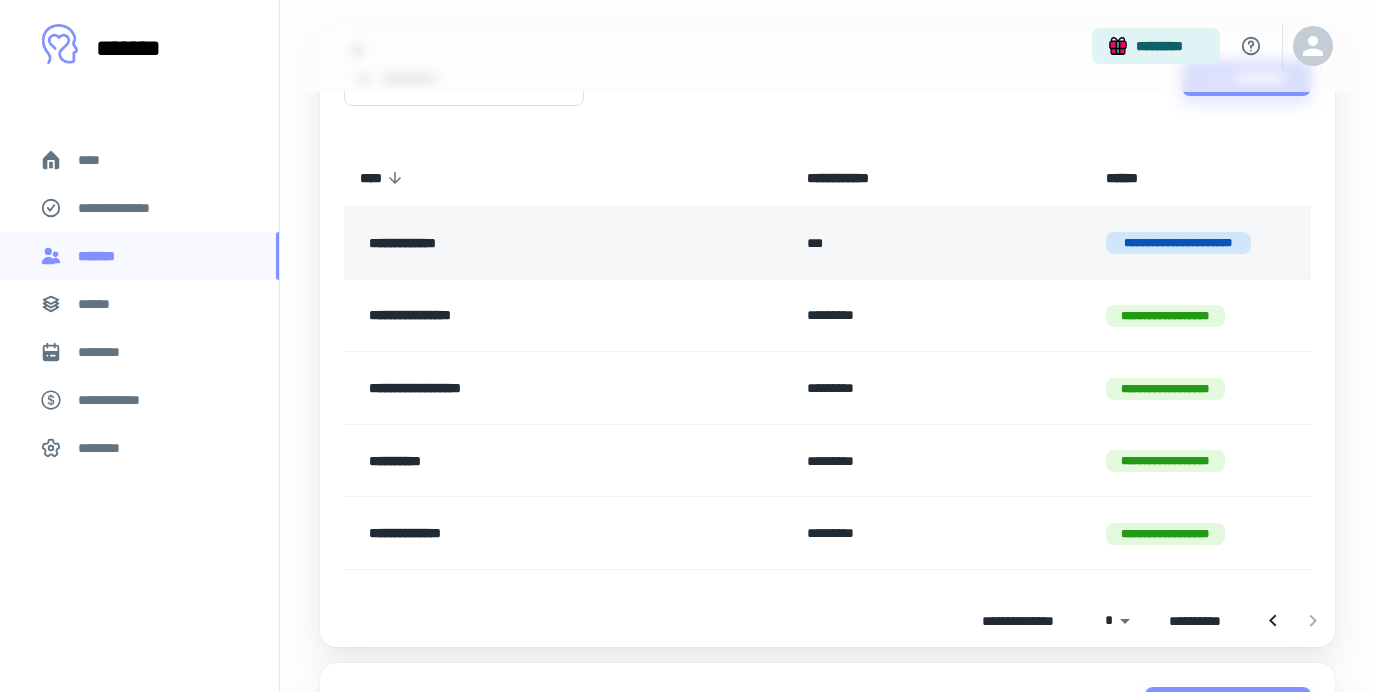 click on "***" at bounding box center (940, 243) 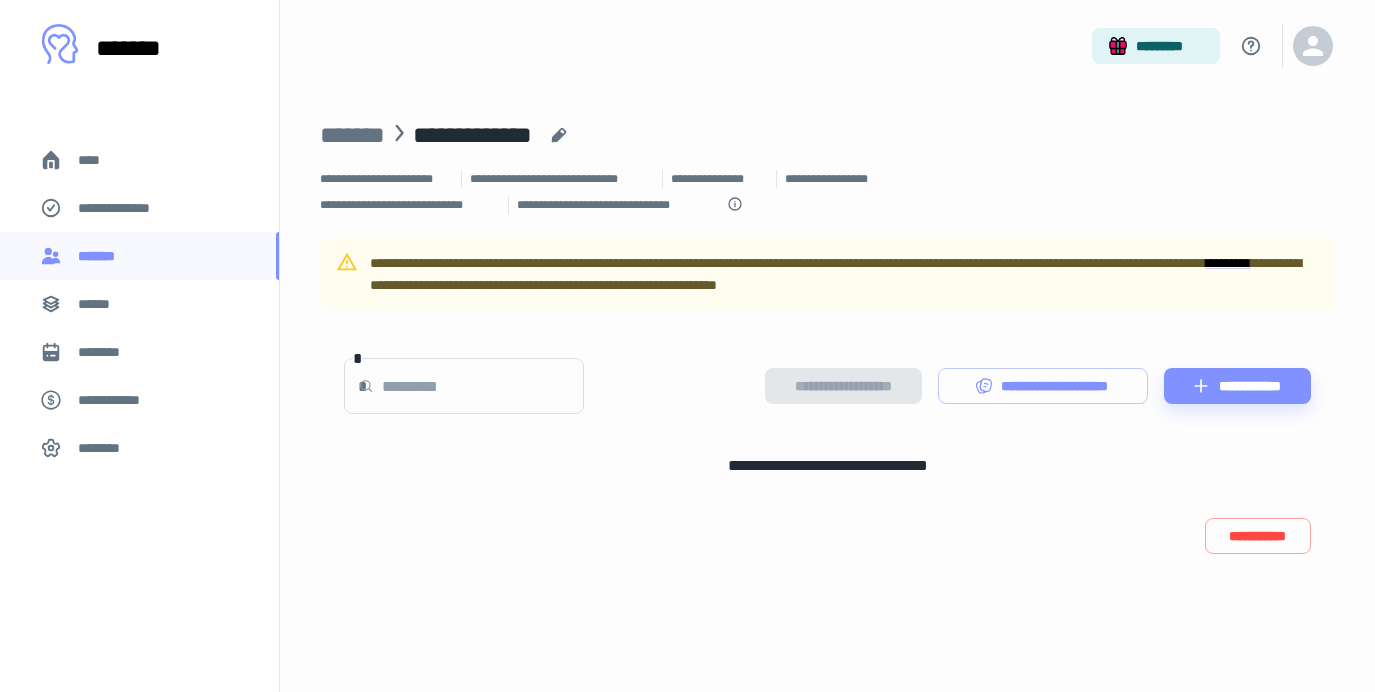 click on "**********" at bounding box center (844, 274) 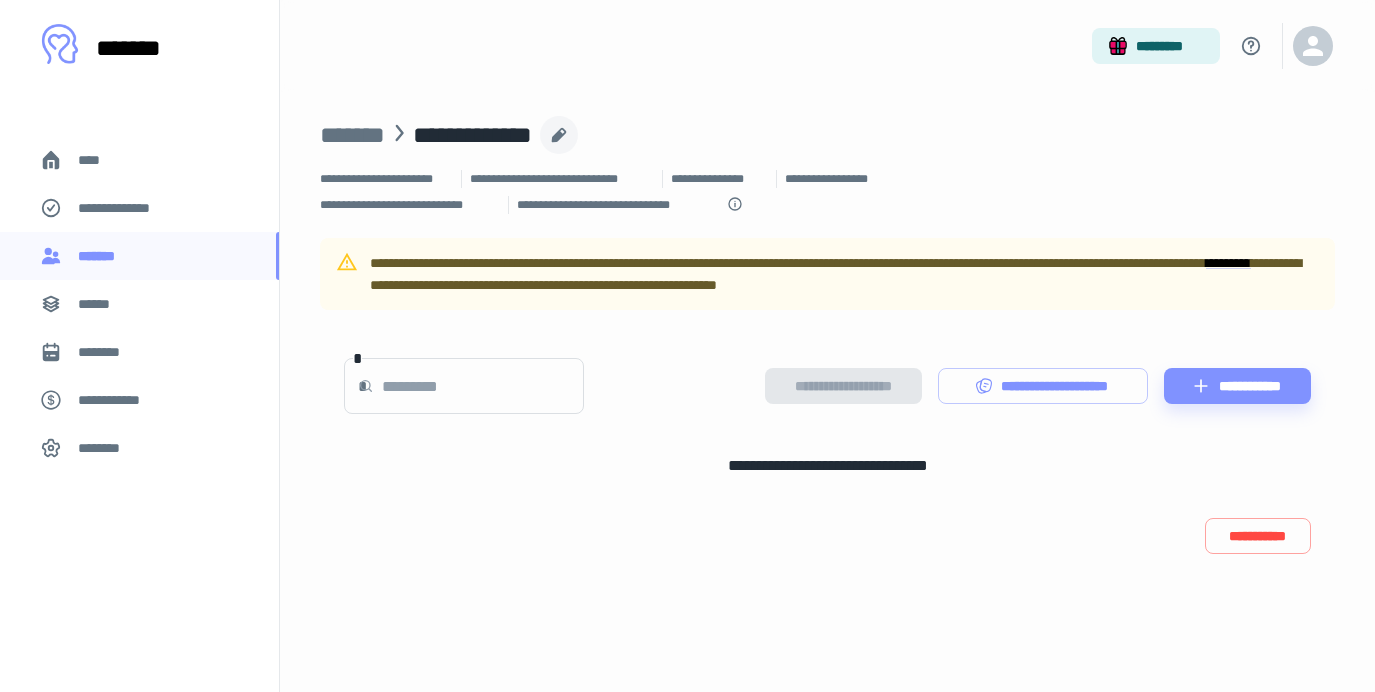 click at bounding box center (559, 135) 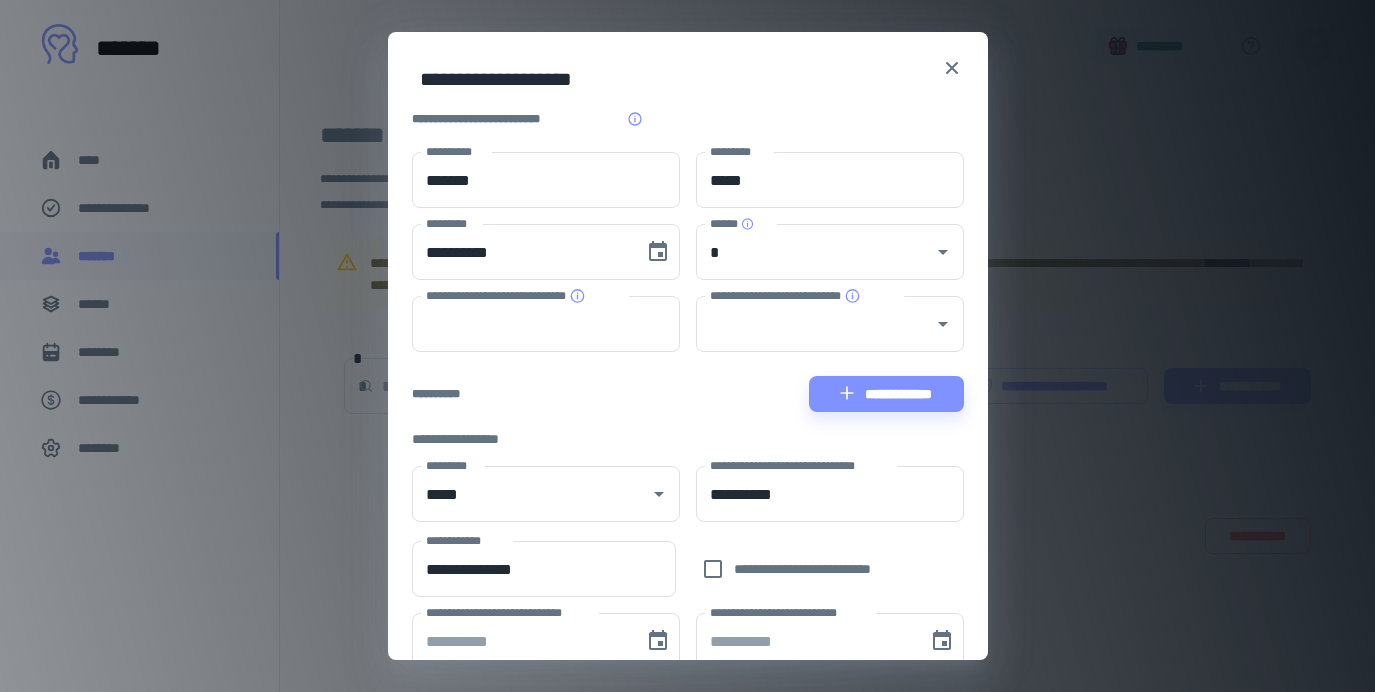 scroll, scrollTop: 715, scrollLeft: 0, axis: vertical 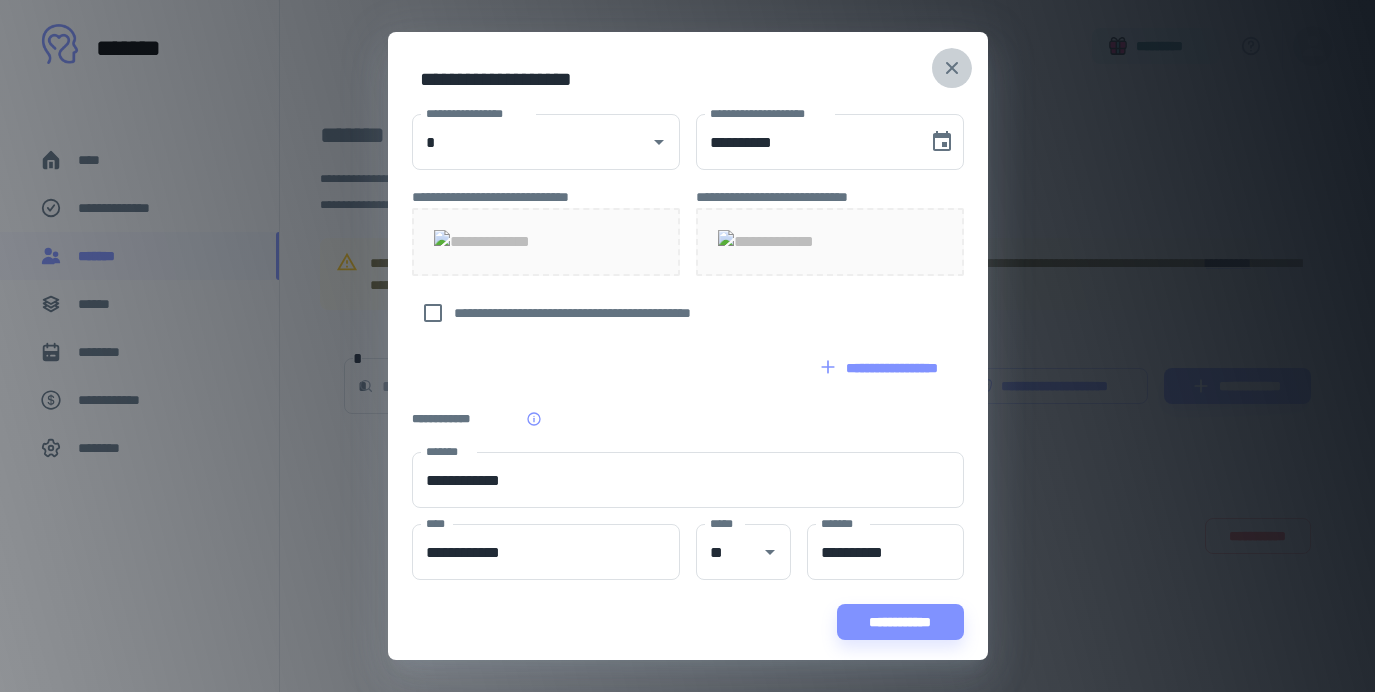 click 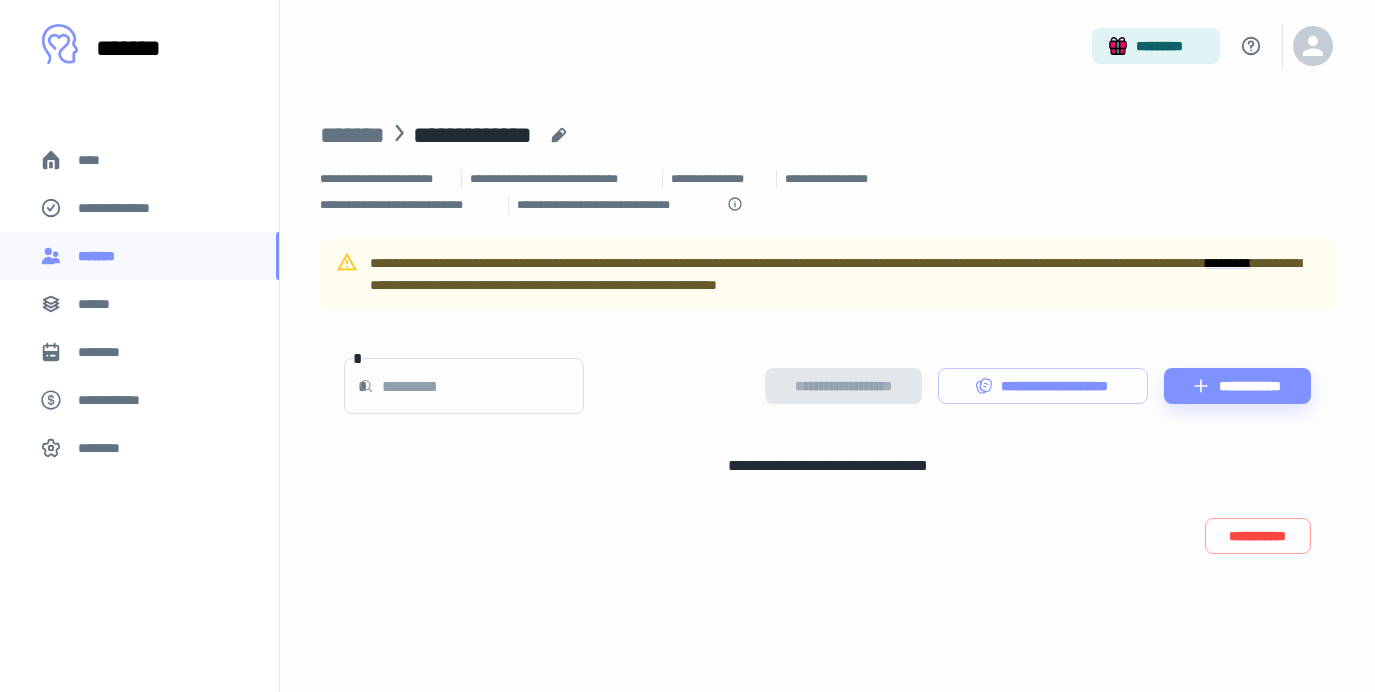 click on "****" at bounding box center [97, 160] 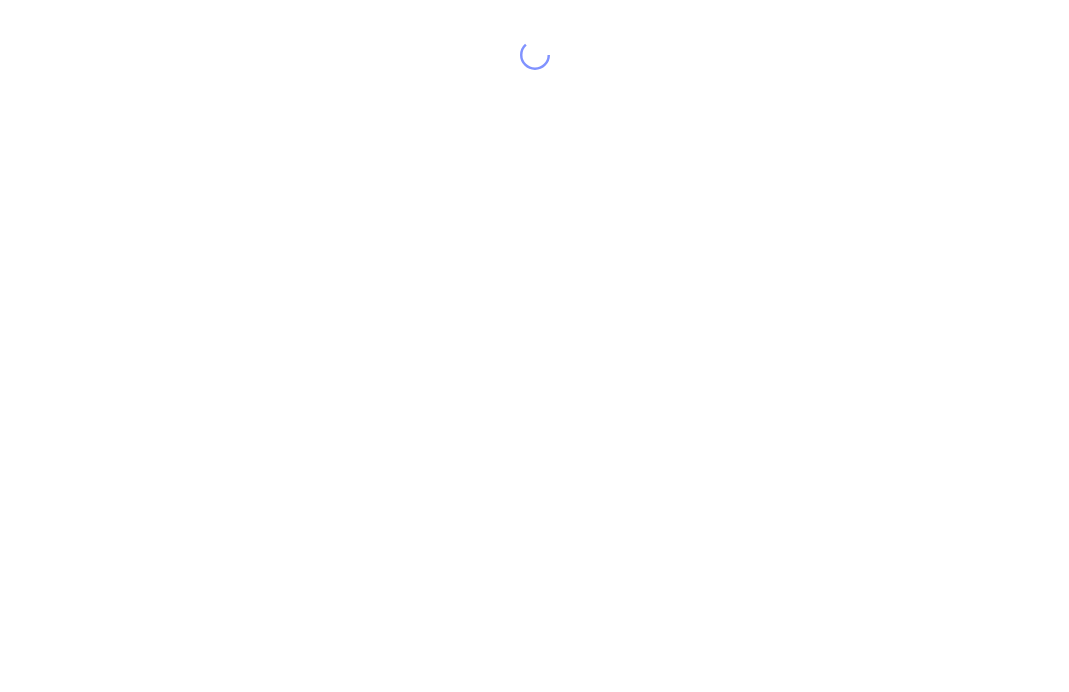 scroll, scrollTop: 0, scrollLeft: 0, axis: both 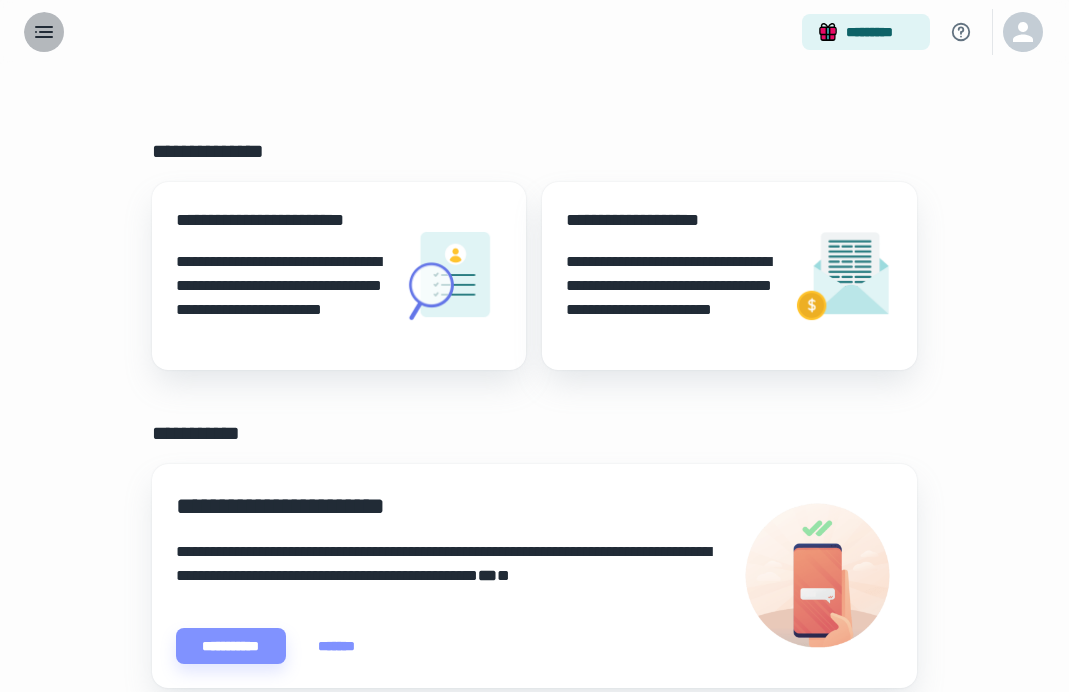 click 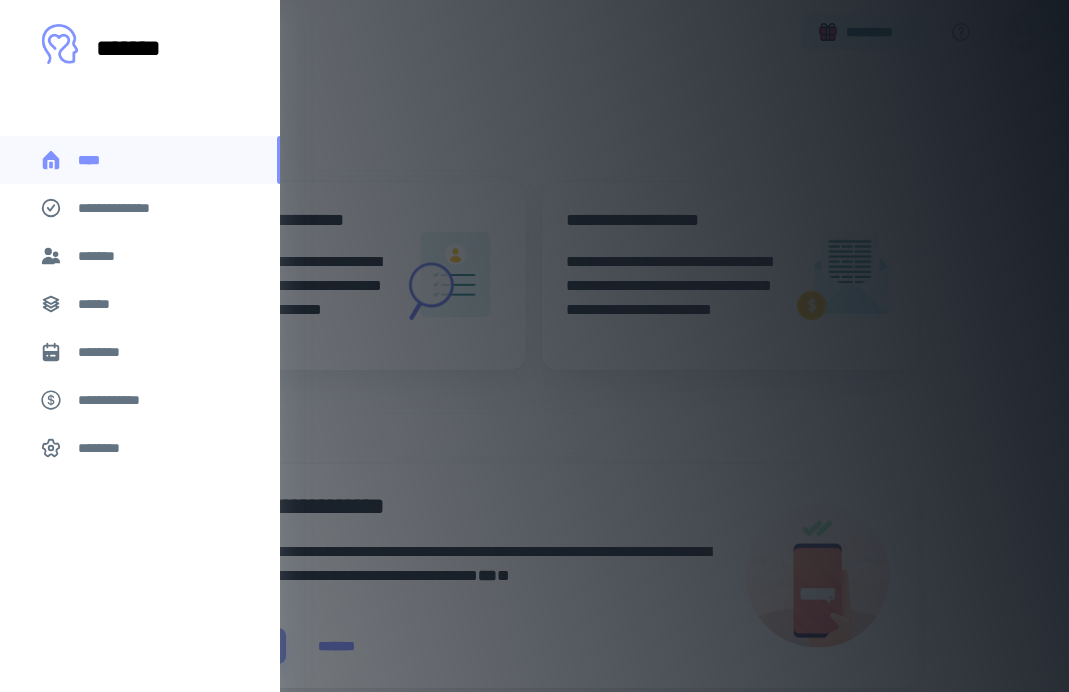 click on "********" at bounding box center [107, 352] 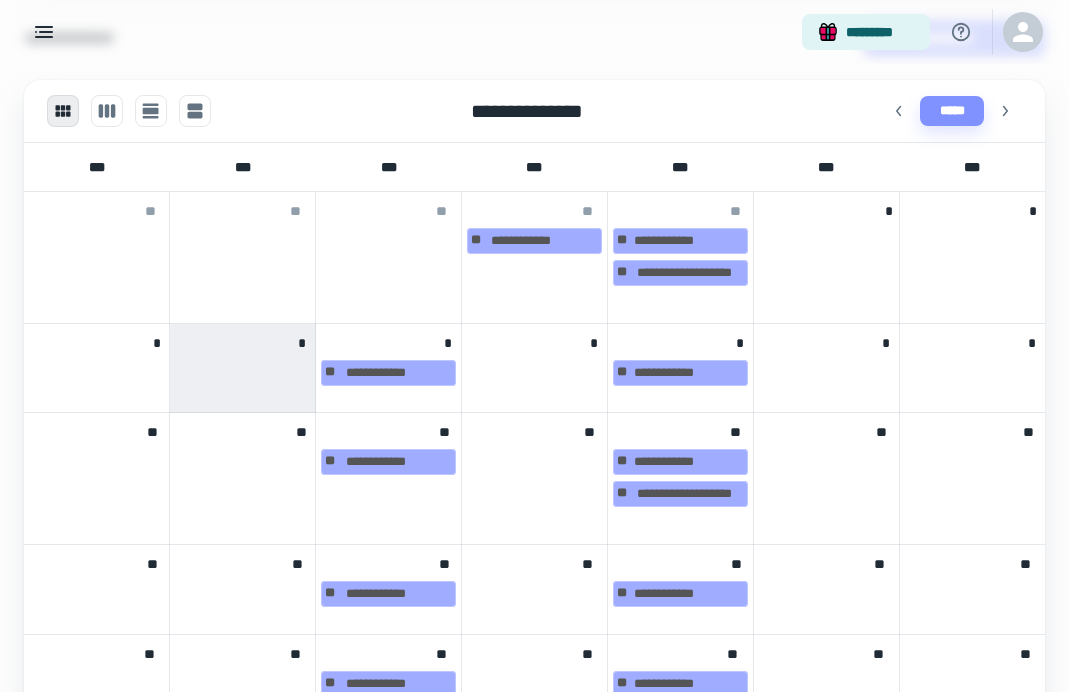 scroll, scrollTop: 583, scrollLeft: 0, axis: vertical 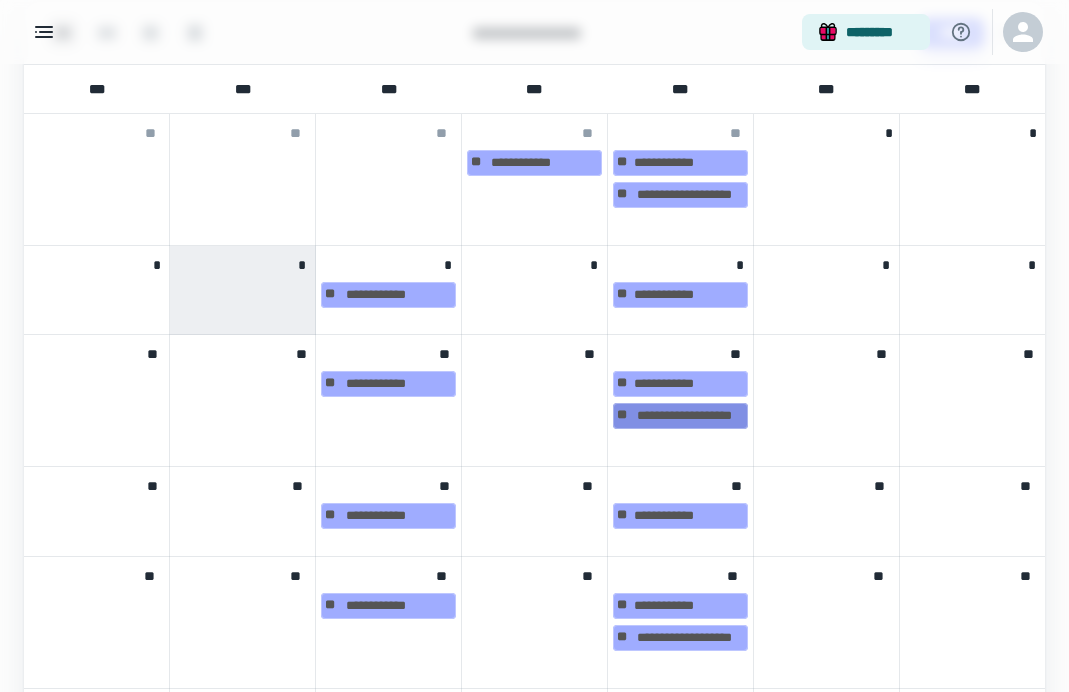 click on "**********" at bounding box center (680, 416) 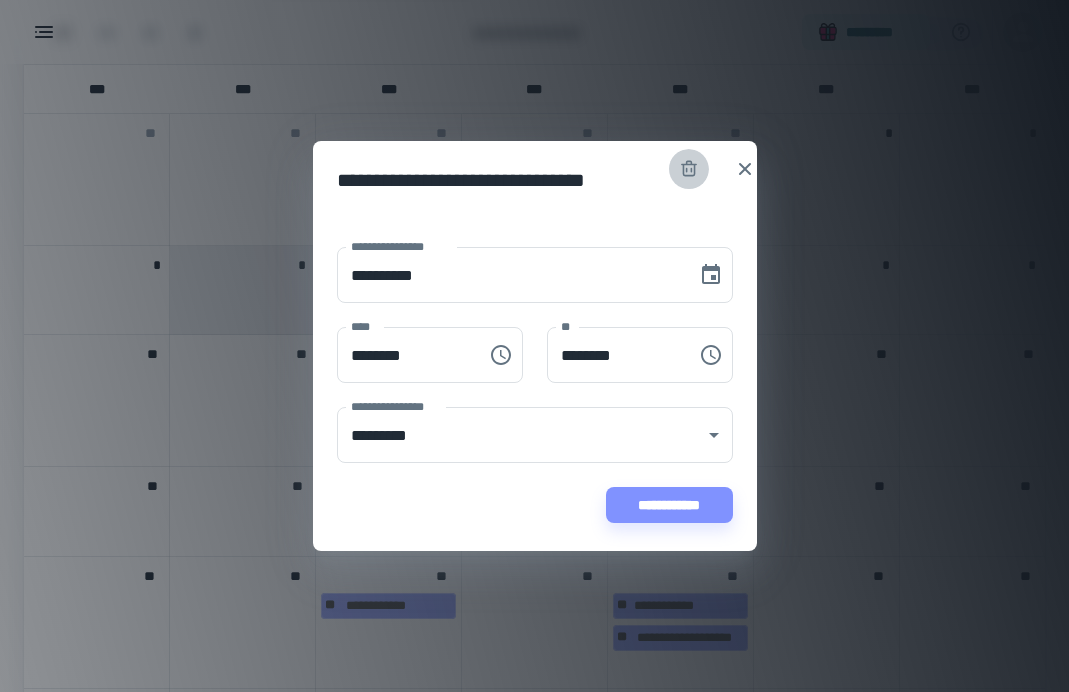 click 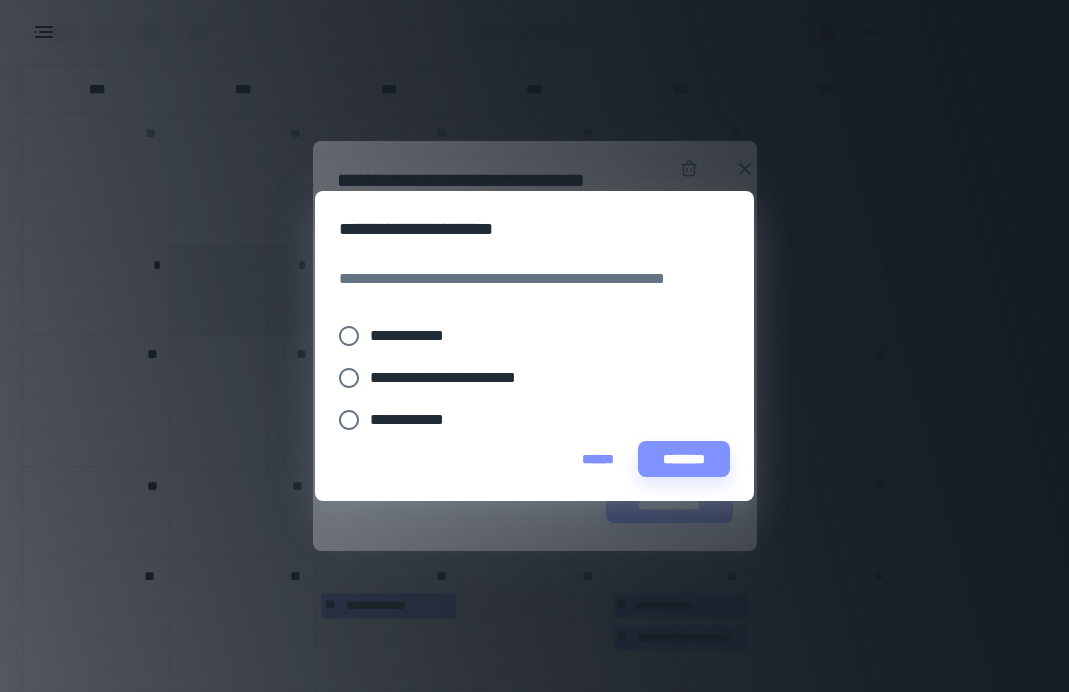 click on "**********" at bounding box center (460, 378) 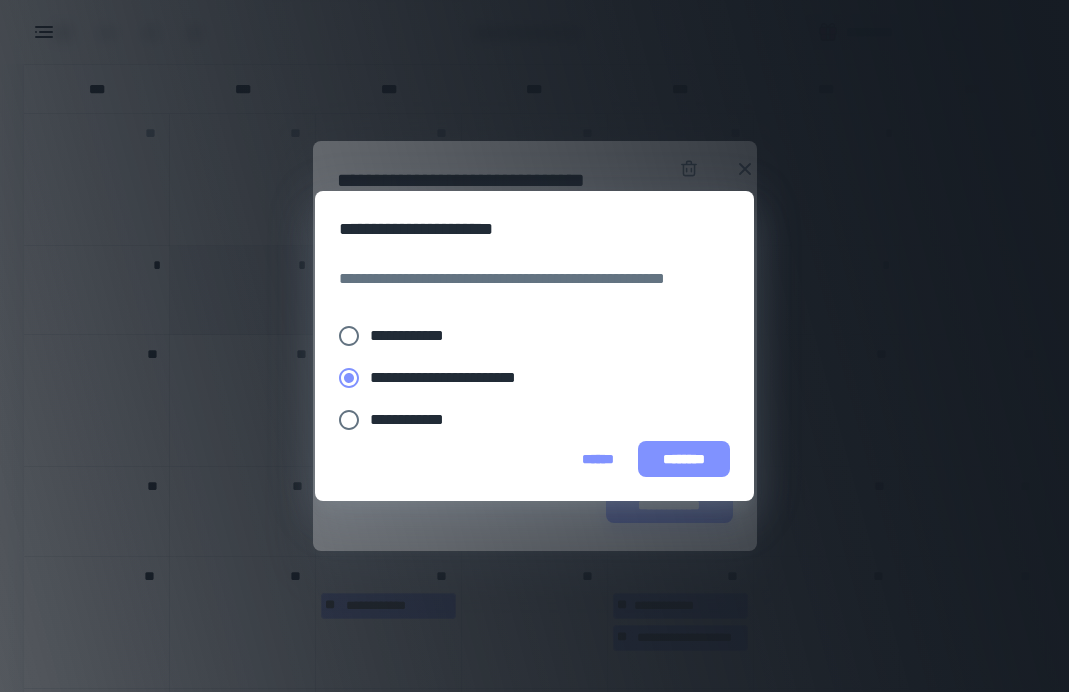 click on "********" at bounding box center (684, 459) 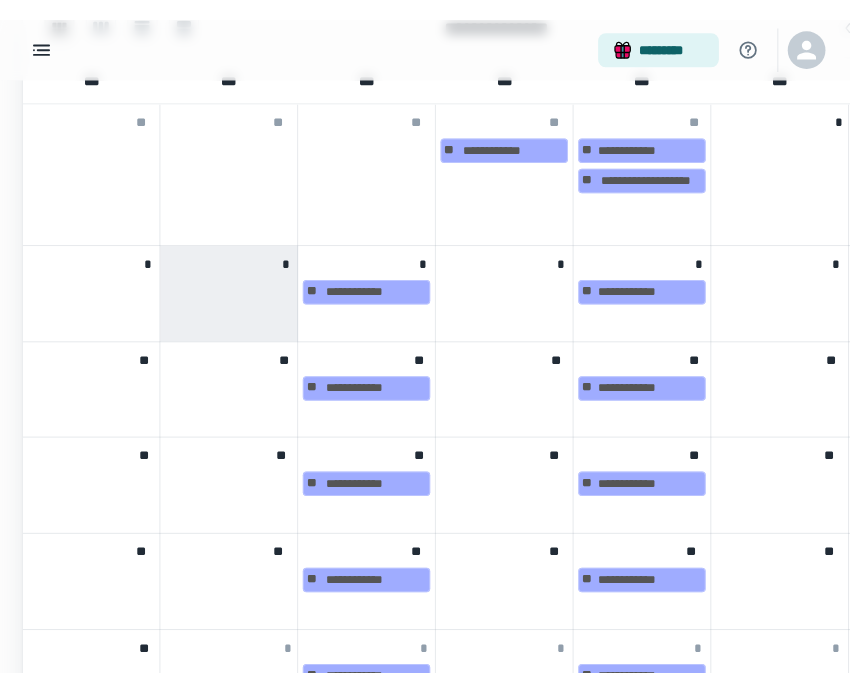 scroll, scrollTop: 604, scrollLeft: 0, axis: vertical 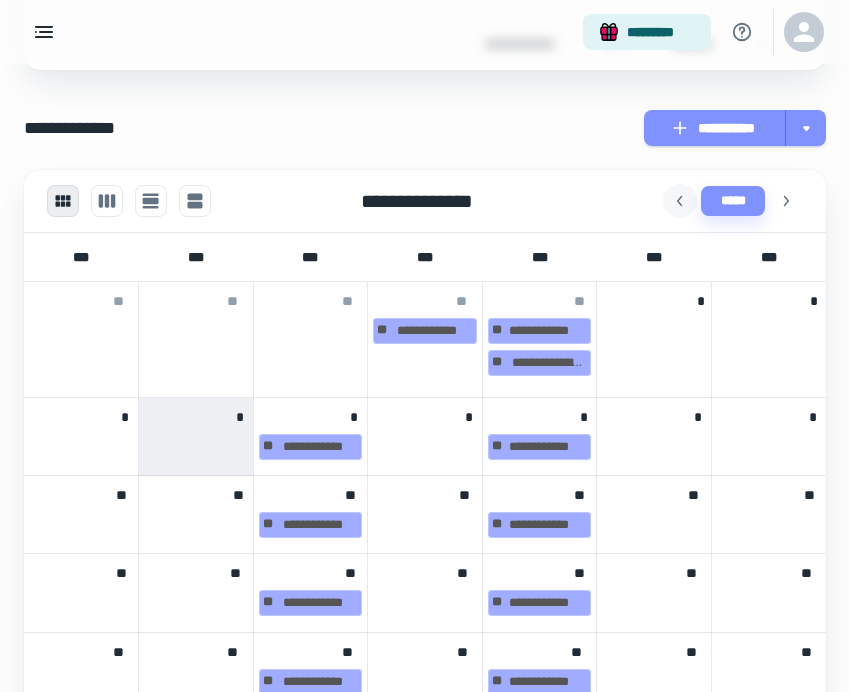 click 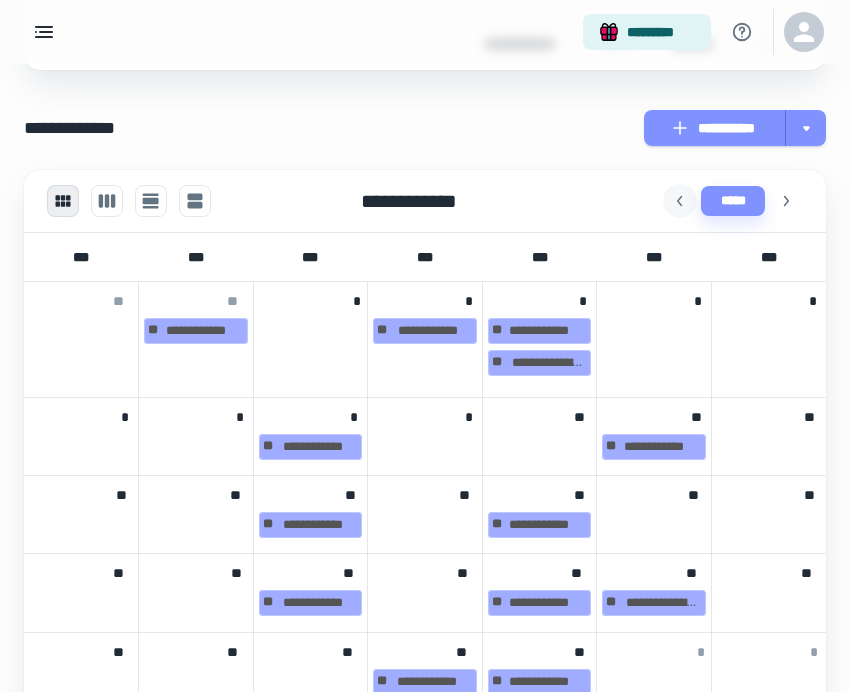 click 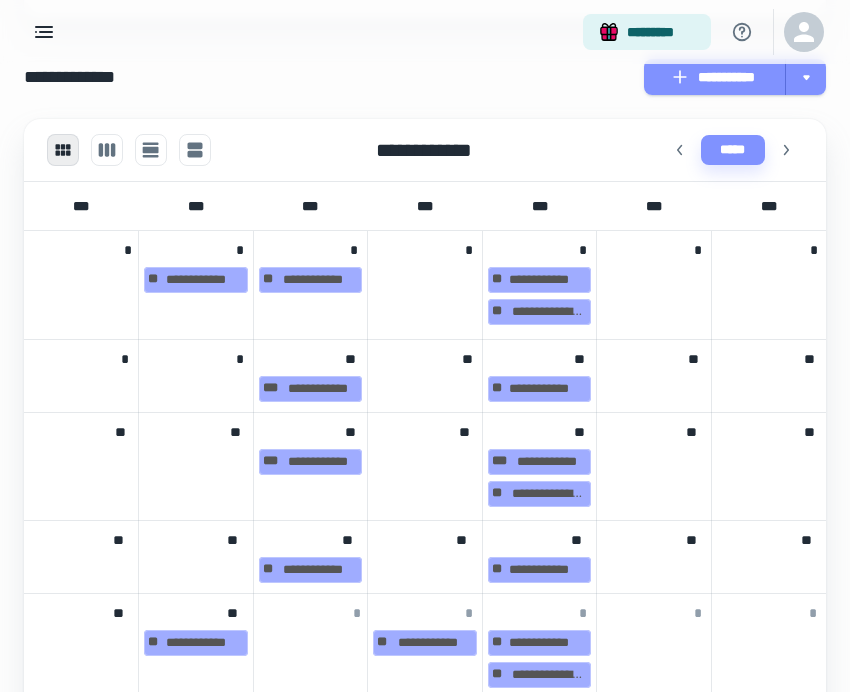 scroll, scrollTop: 511, scrollLeft: 0, axis: vertical 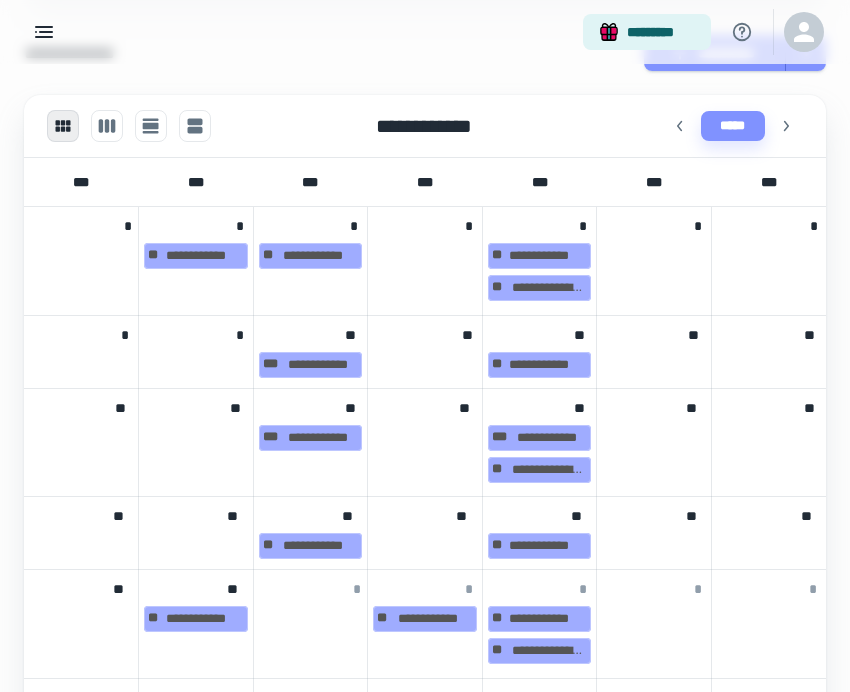 click at bounding box center [425, 363] 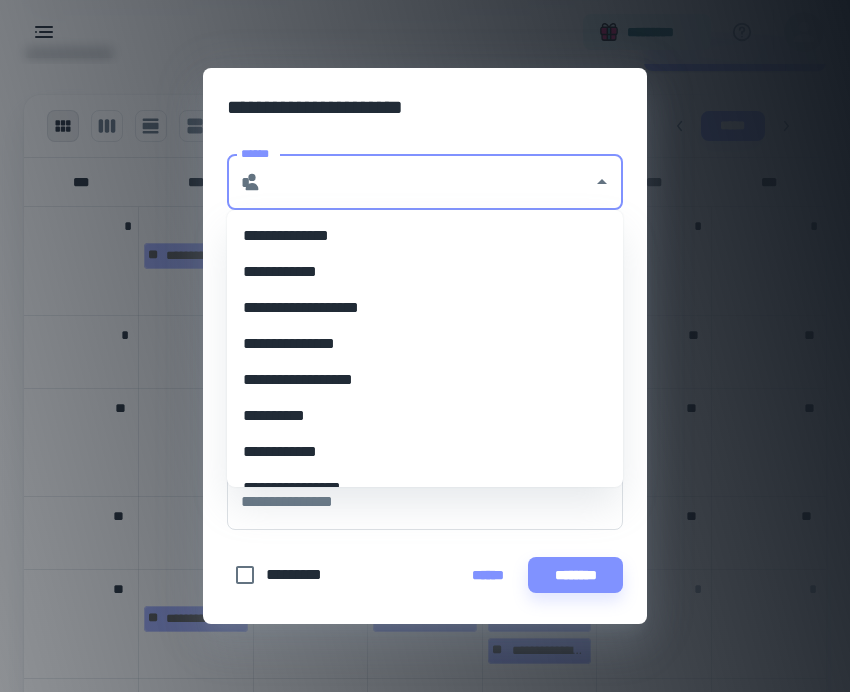 click on "******" at bounding box center (427, 182) 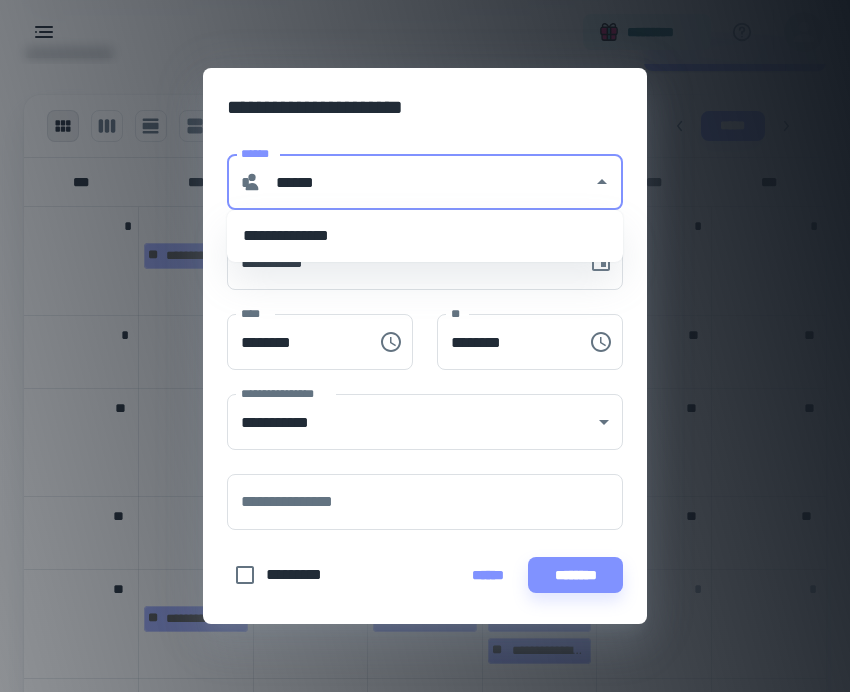 click on "**********" at bounding box center [425, 236] 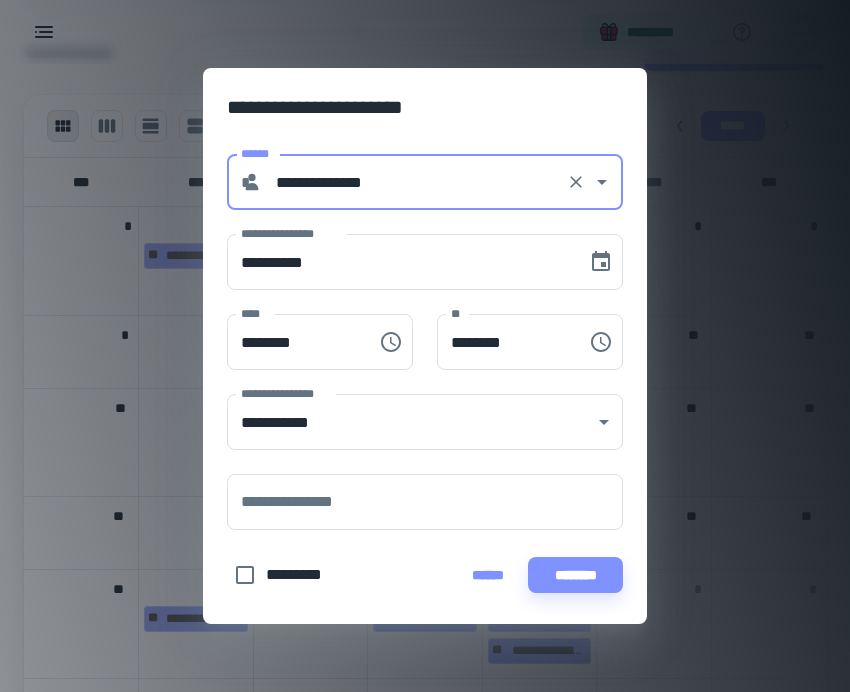 type on "**********" 